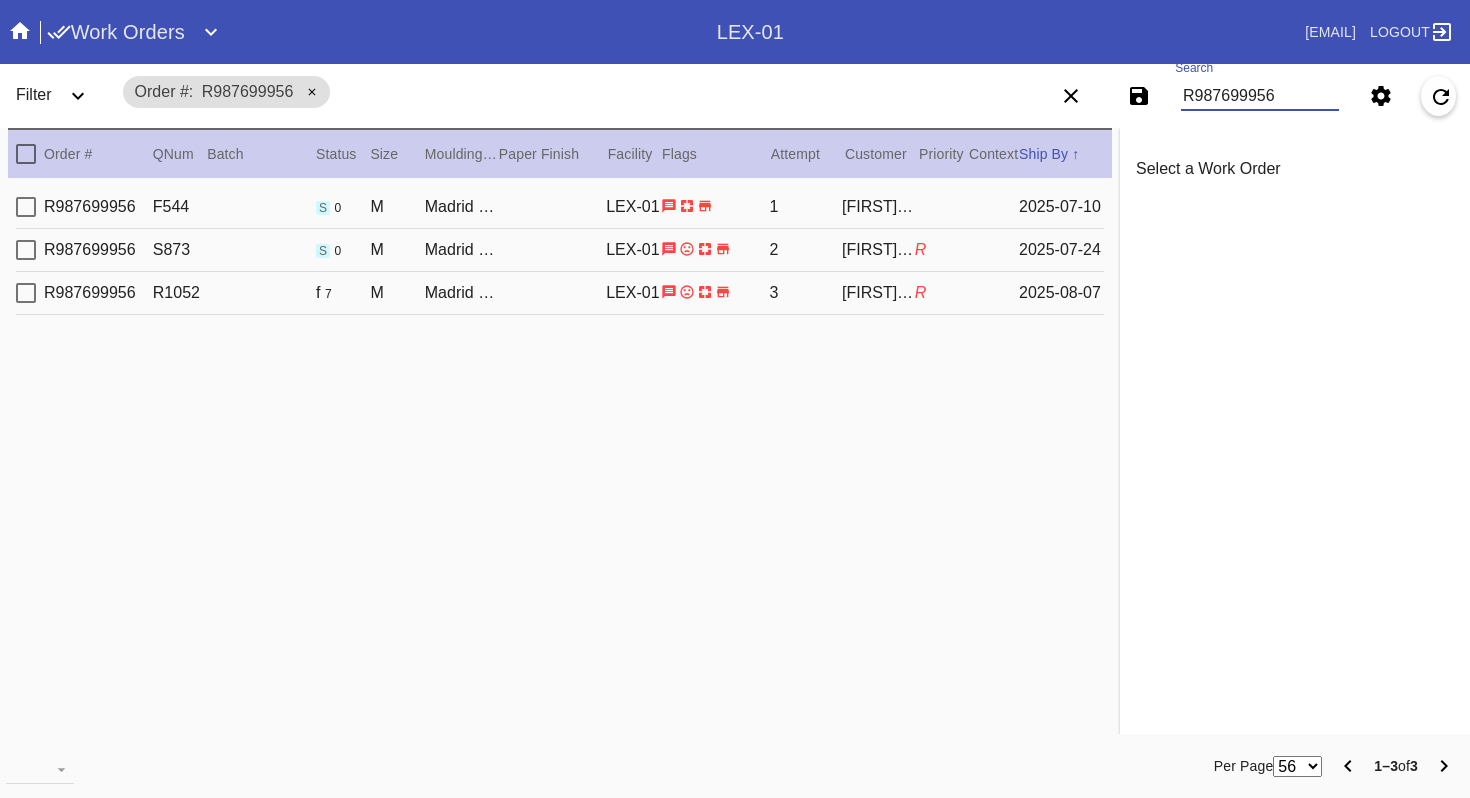 click on "R987699956" at bounding box center (1260, 96) 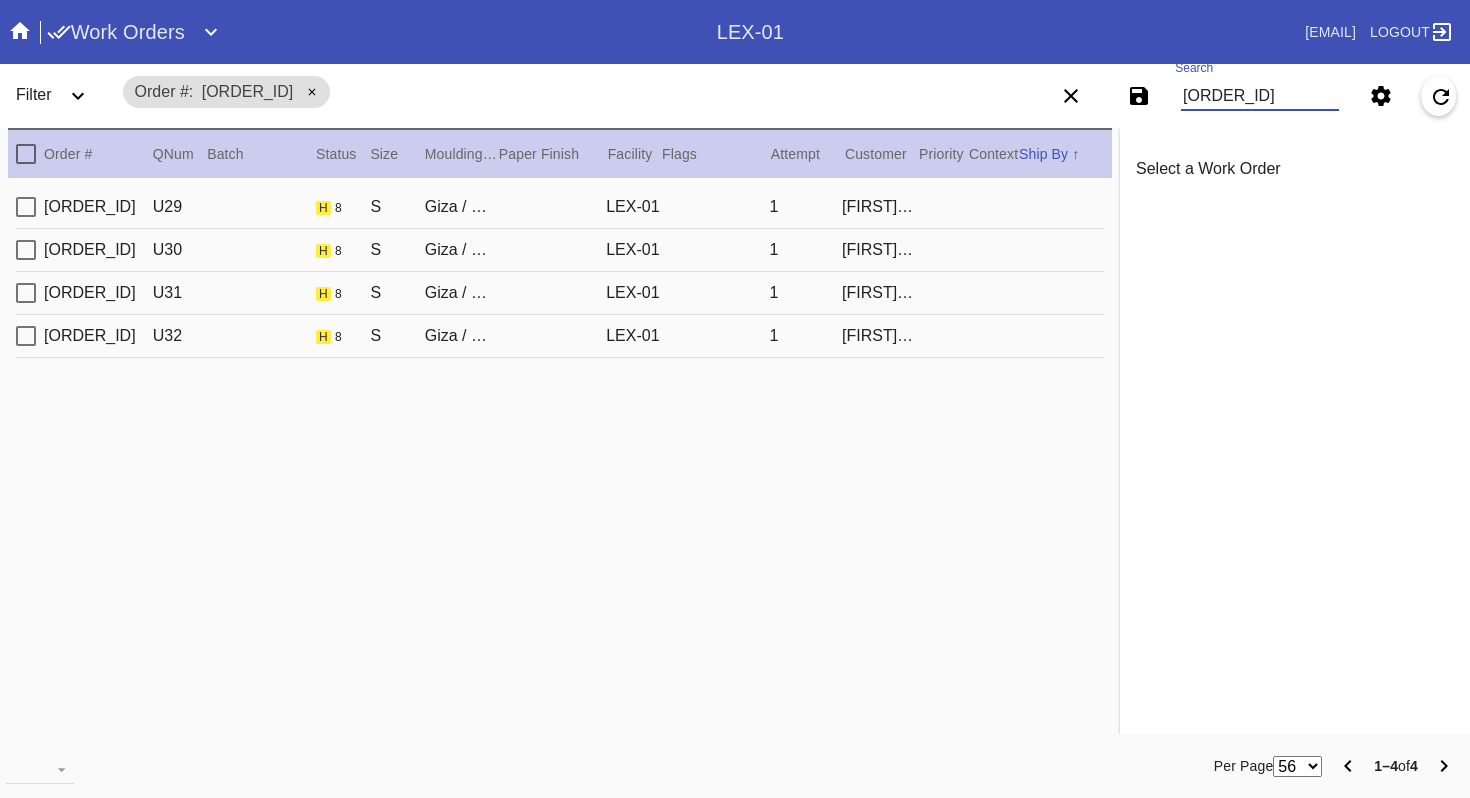 type on "[ORDER_ID]" 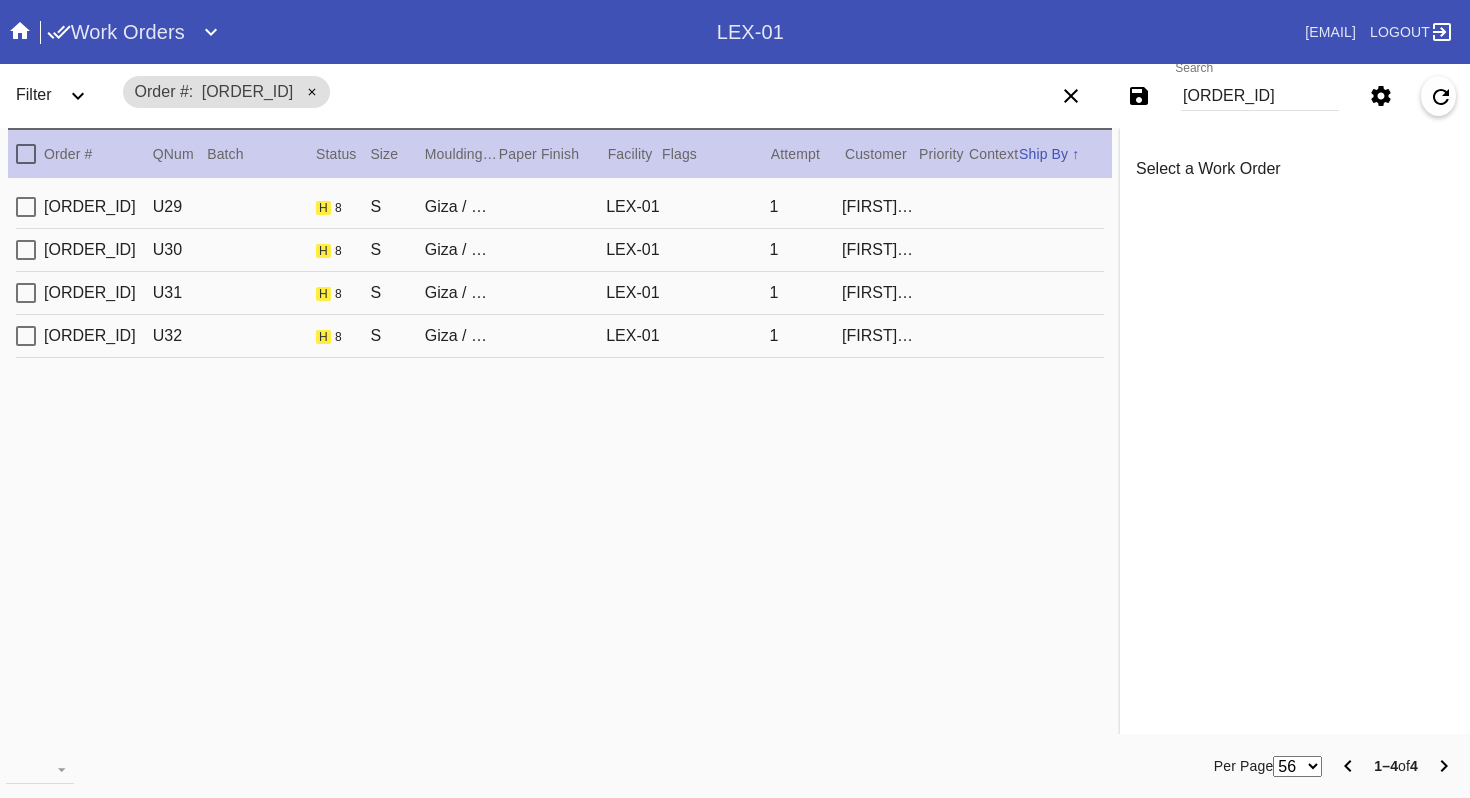 click on "[ORDER_ID] U29 h   8 S Giza / Dove White LEX-01 1 [FIRST] [LAST]" at bounding box center [560, 207] 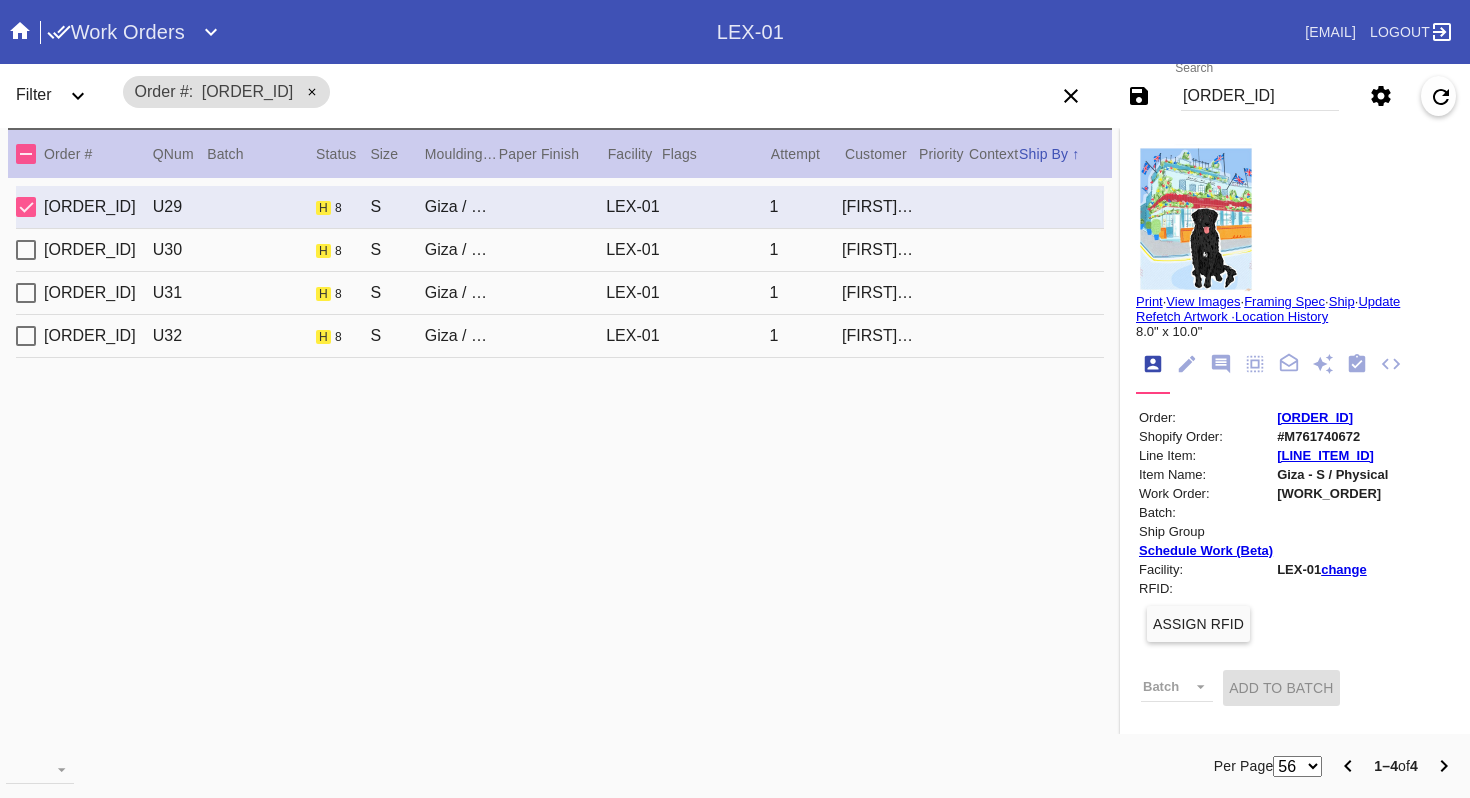 click at bounding box center [1196, 219] 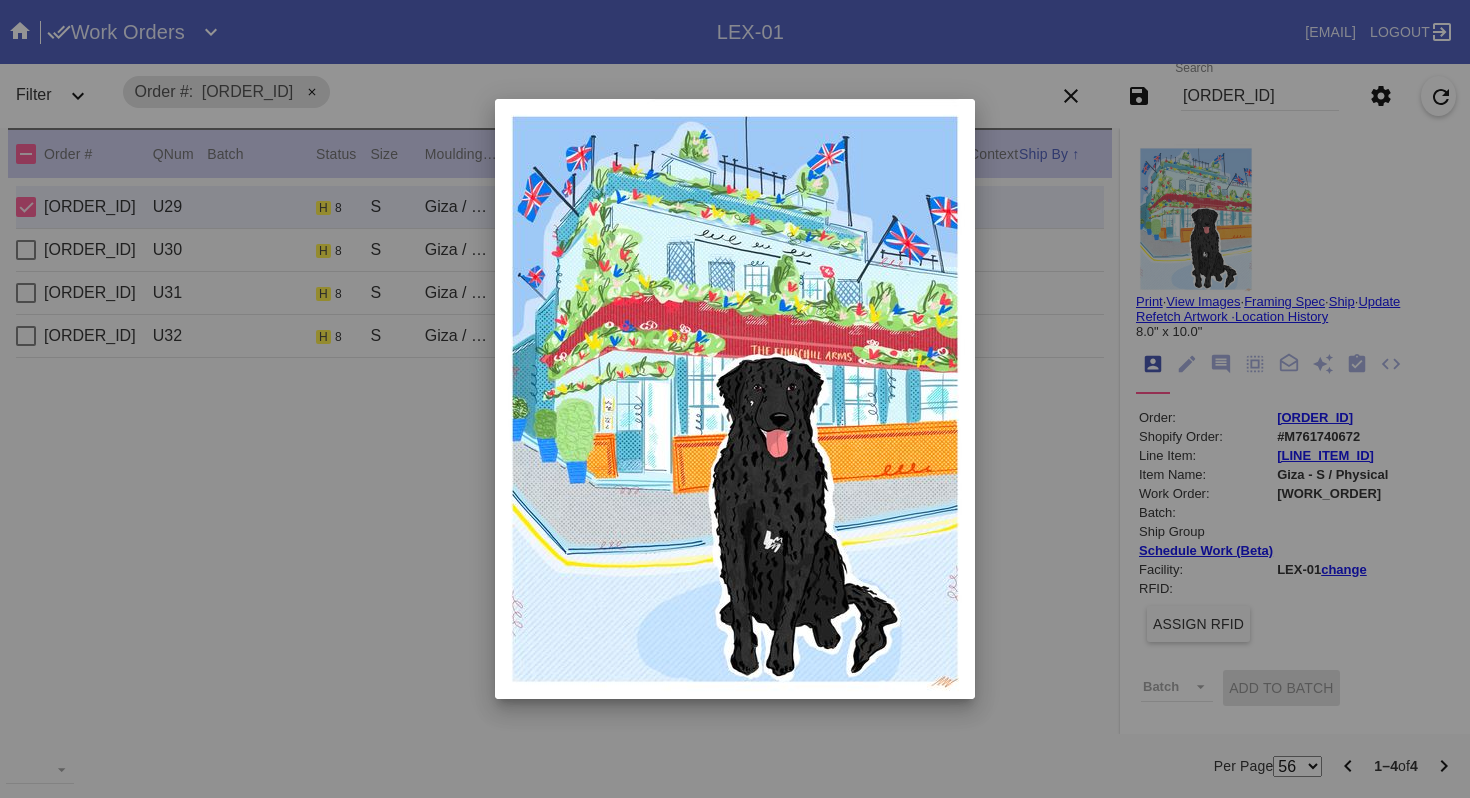 click at bounding box center (735, 399) 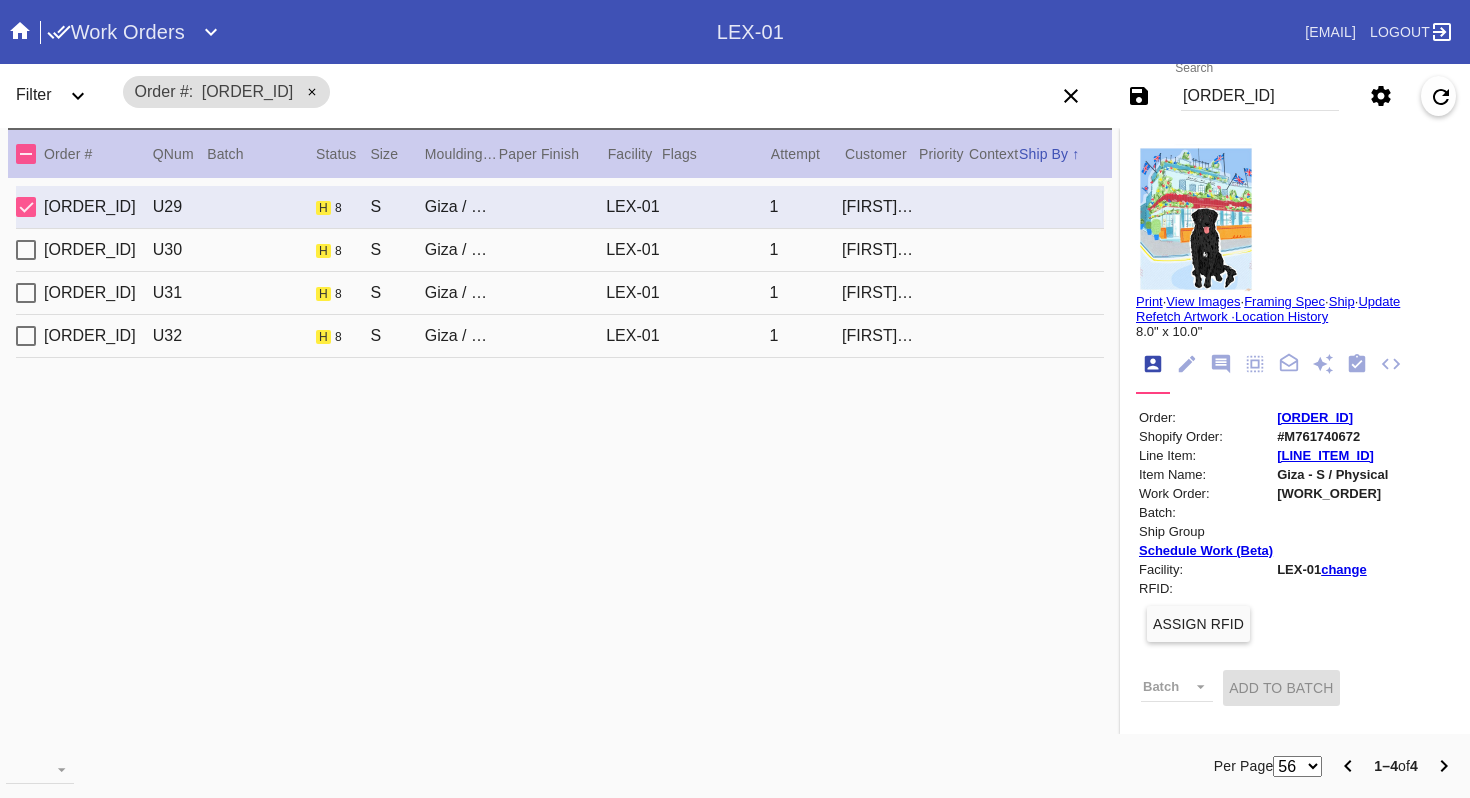click on "View Images" at bounding box center [1203, 301] 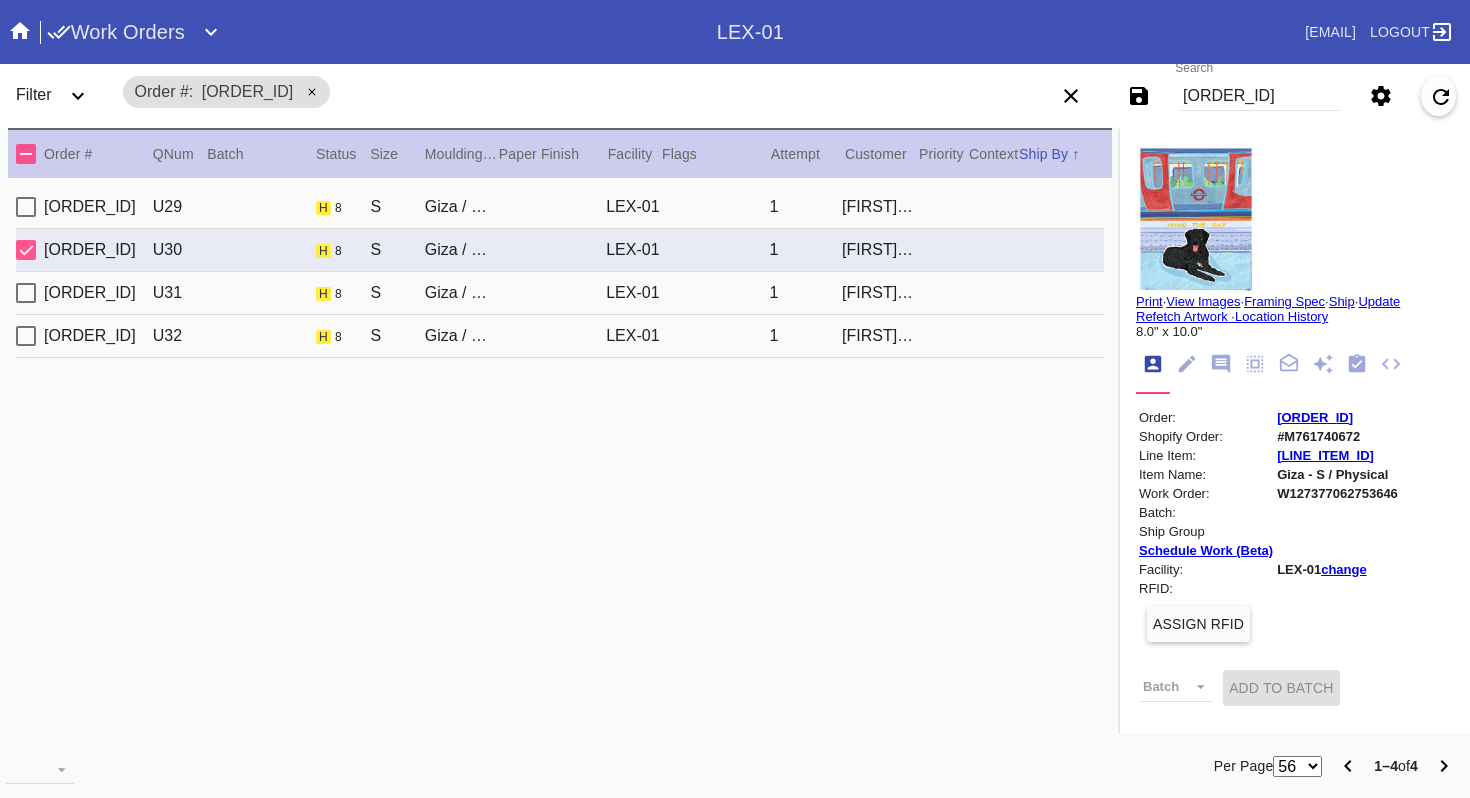 click at bounding box center (1196, 219) 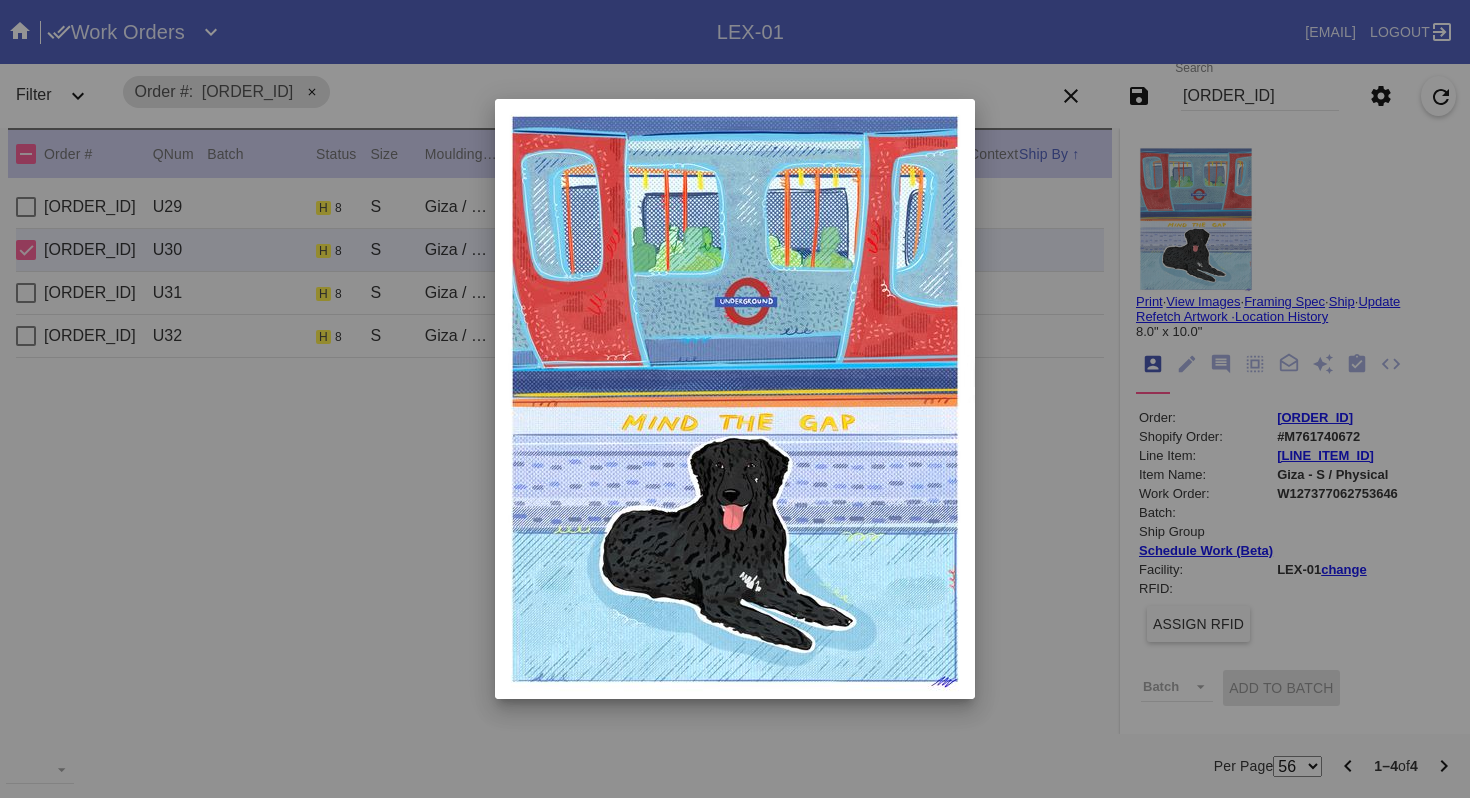 click at bounding box center [735, 399] 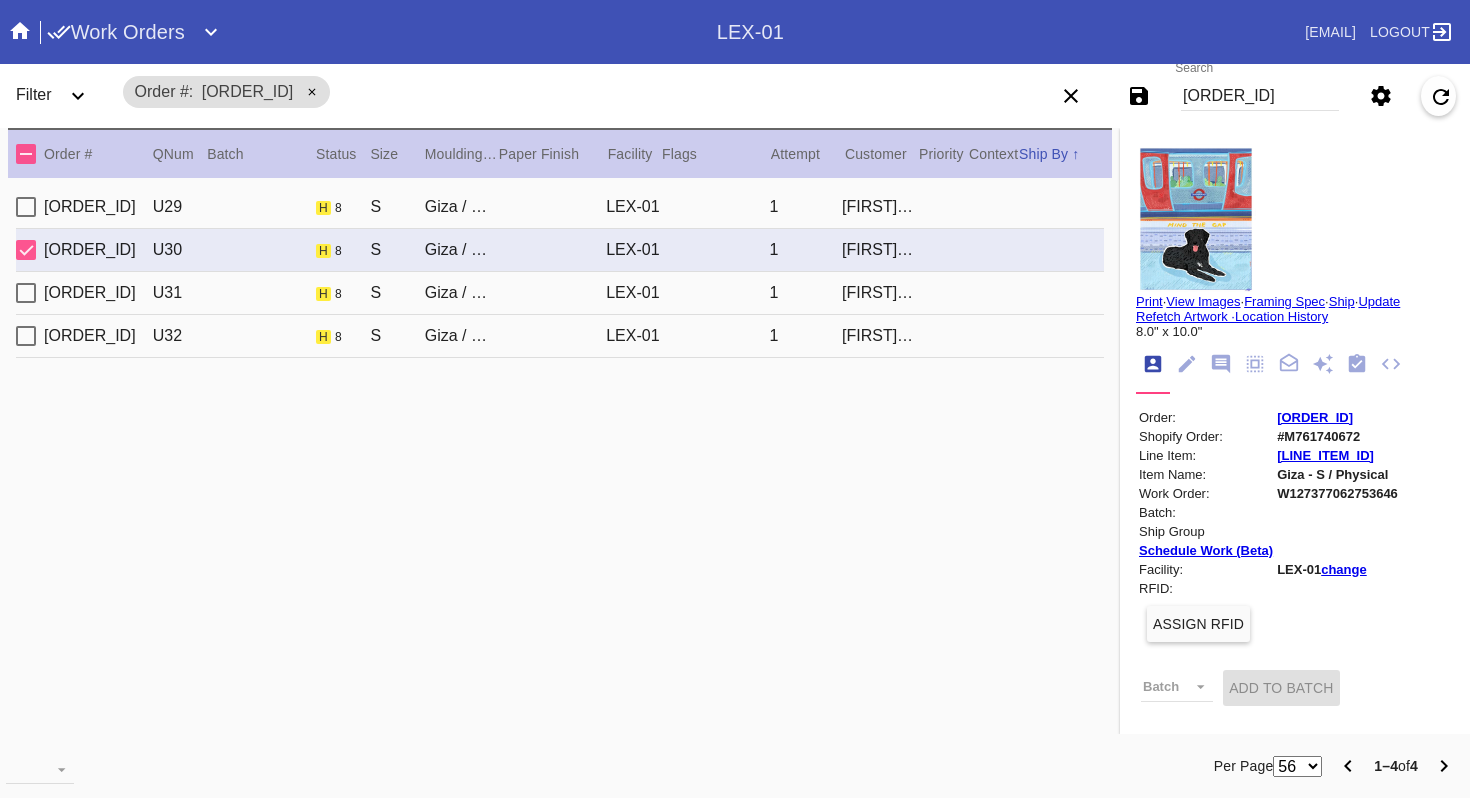 click at bounding box center (1196, 219) 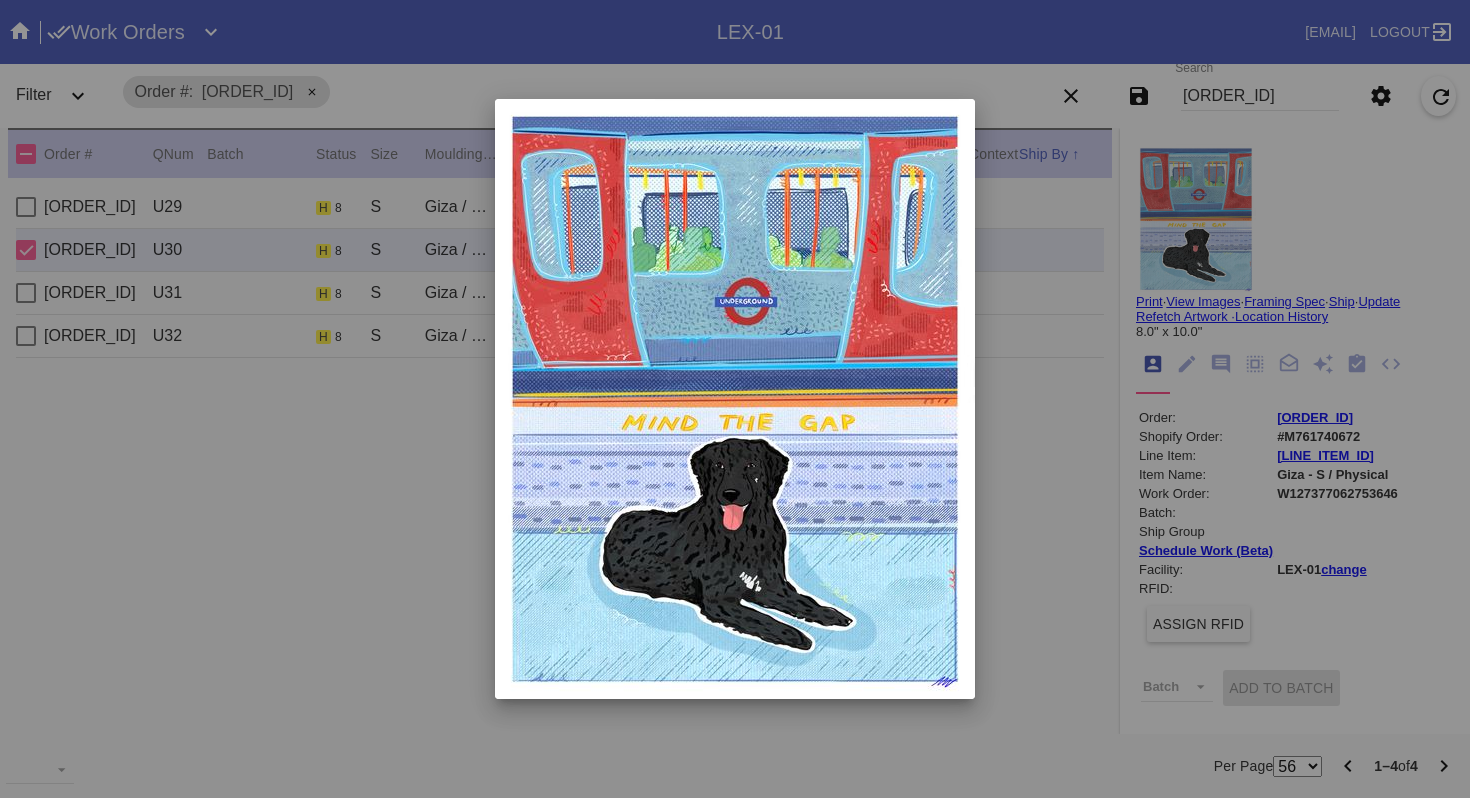 click at bounding box center (735, 399) 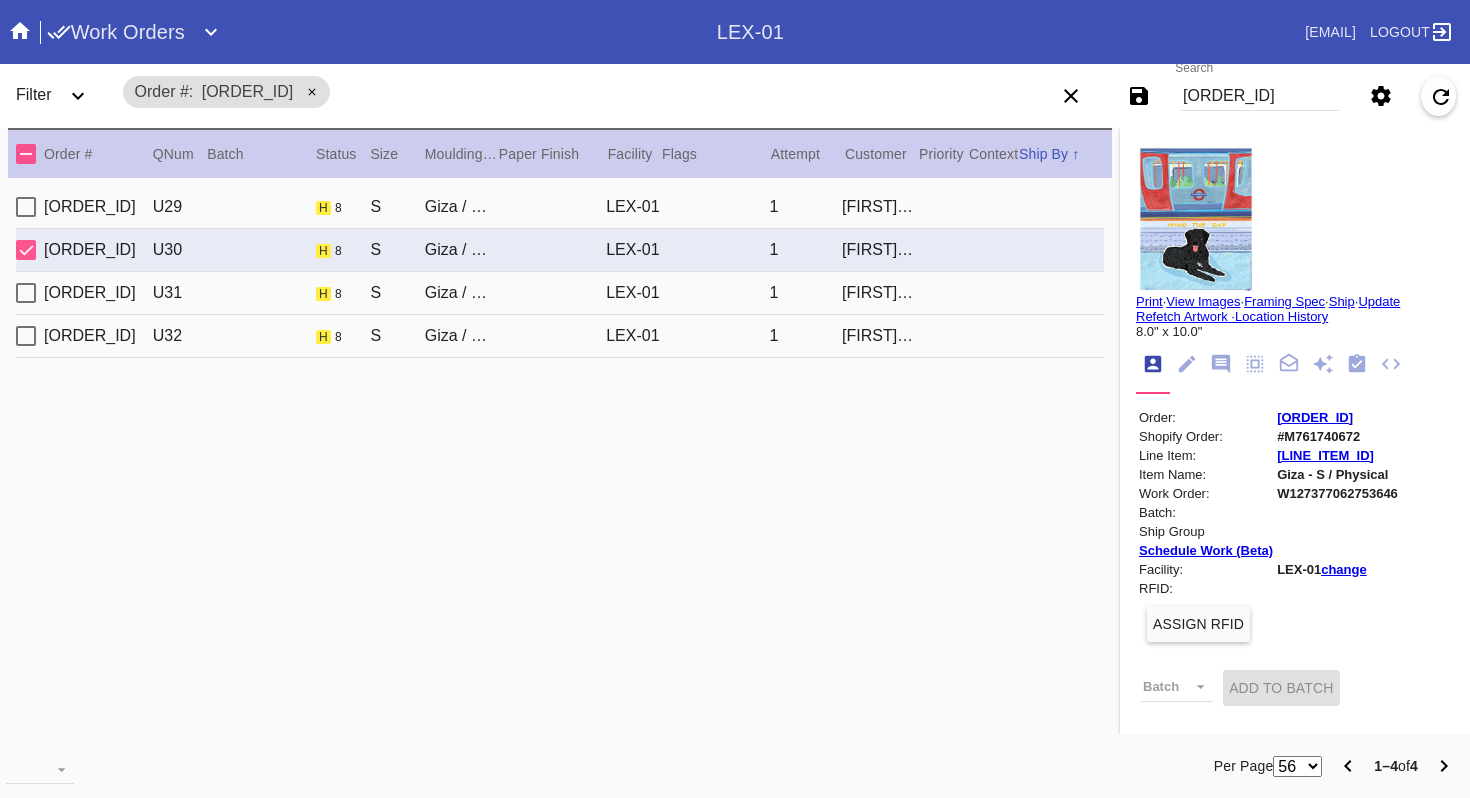 click on "[ORDER_ID] U29 h   8 S Giza / Dove White LEX-01 1 [FIRST] [LAST]" at bounding box center (560, 207) 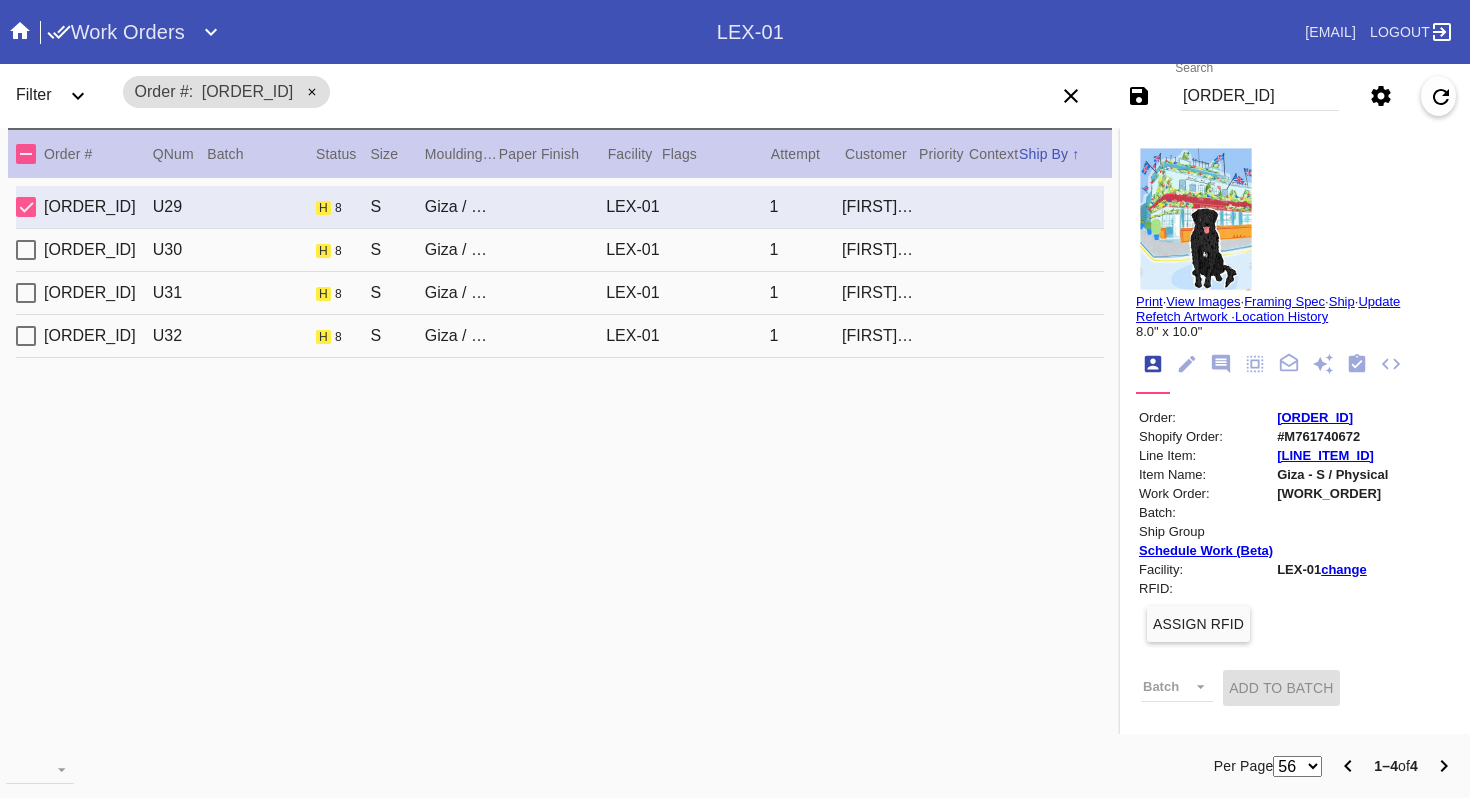 click at bounding box center [1196, 219] 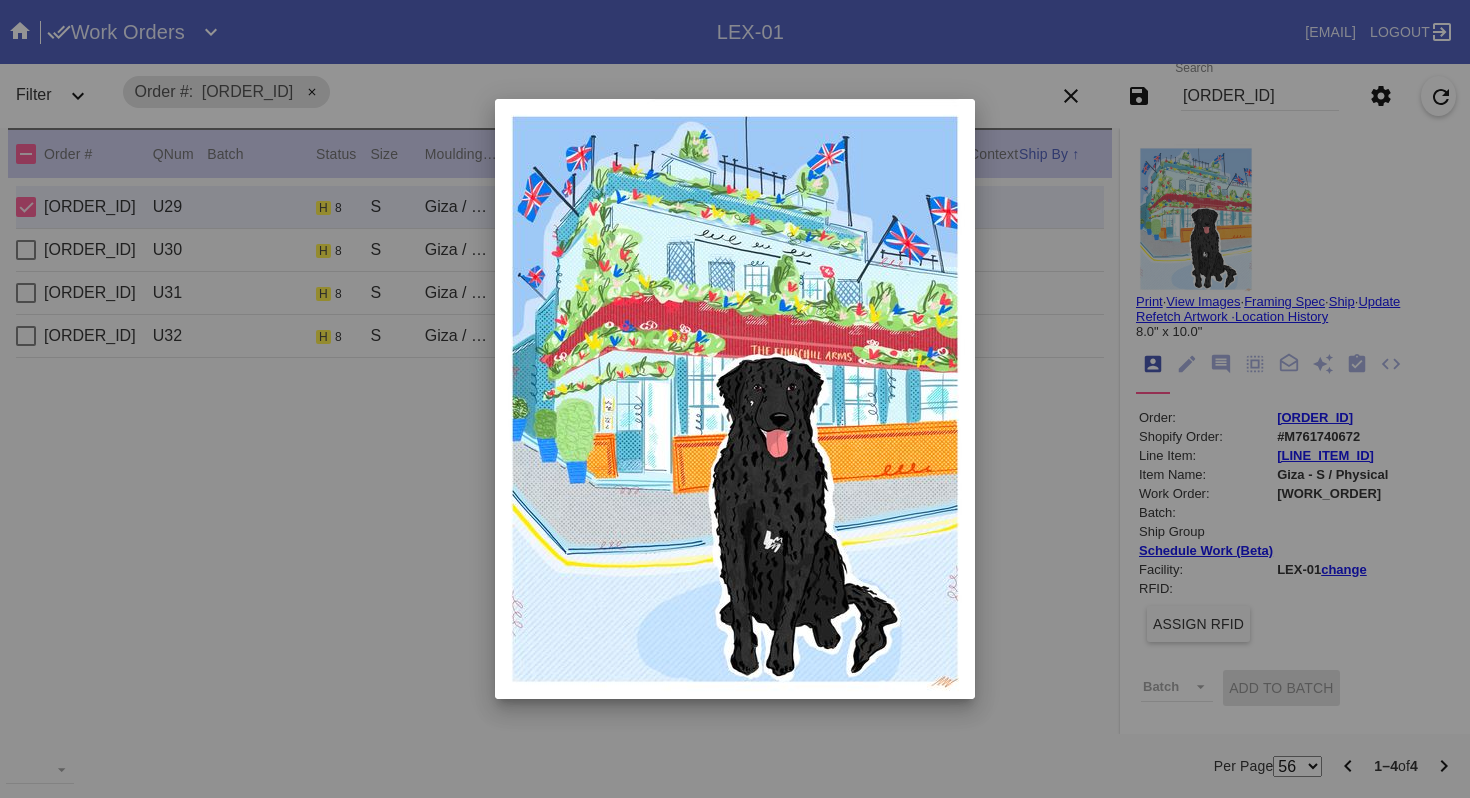 click at bounding box center [735, 399] 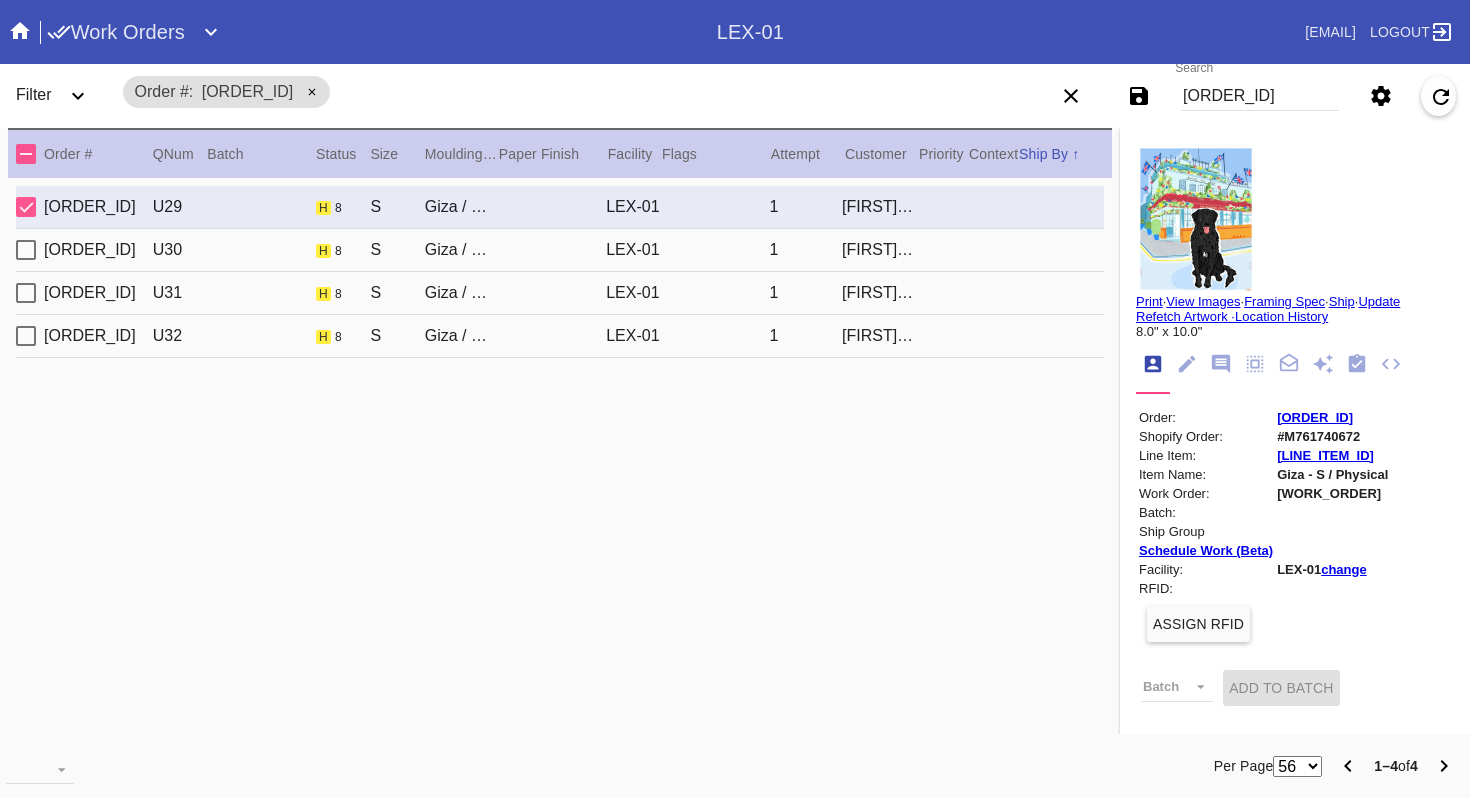 click on "Giza / Dove White" at bounding box center [461, 293] 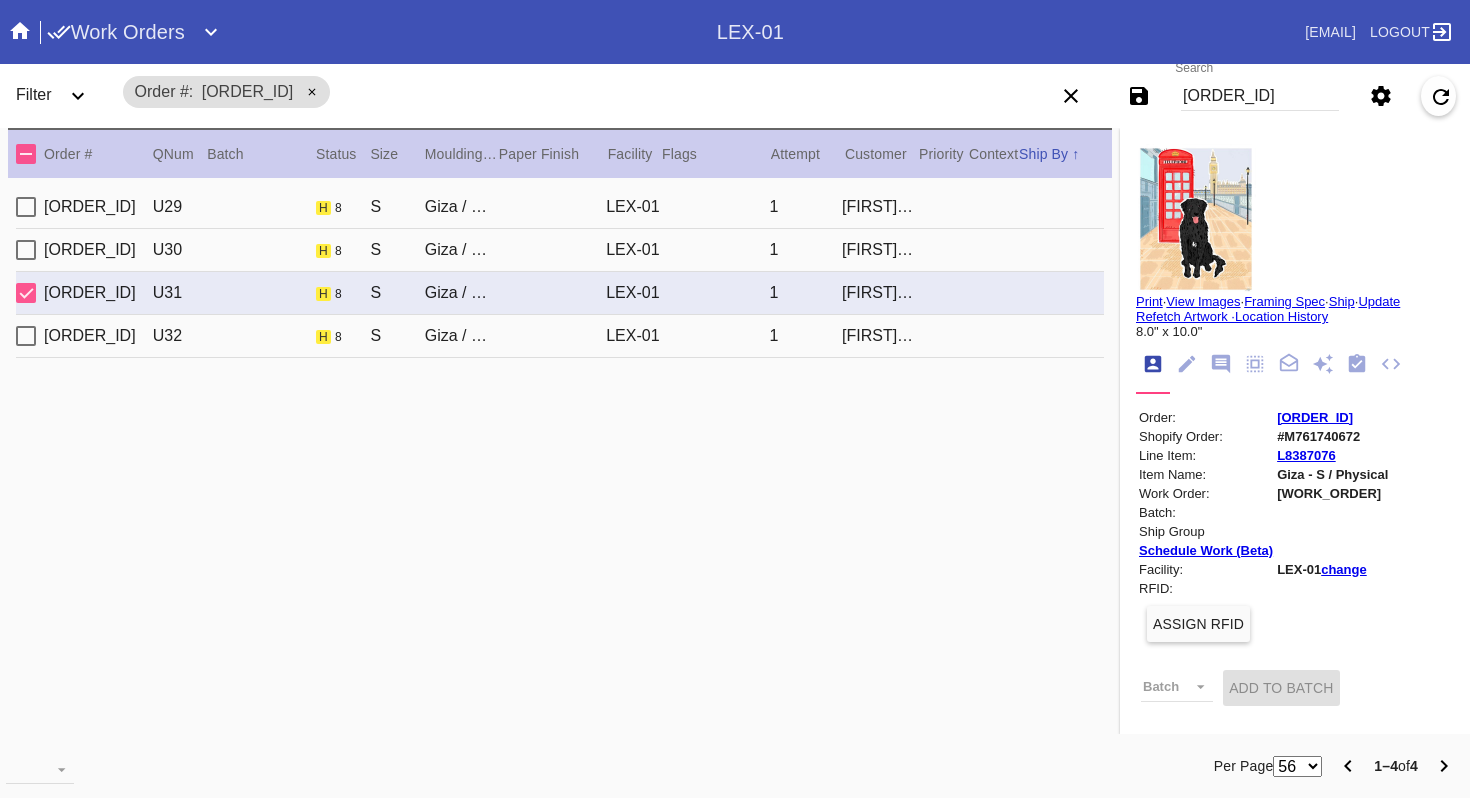 click at bounding box center [1196, 219] 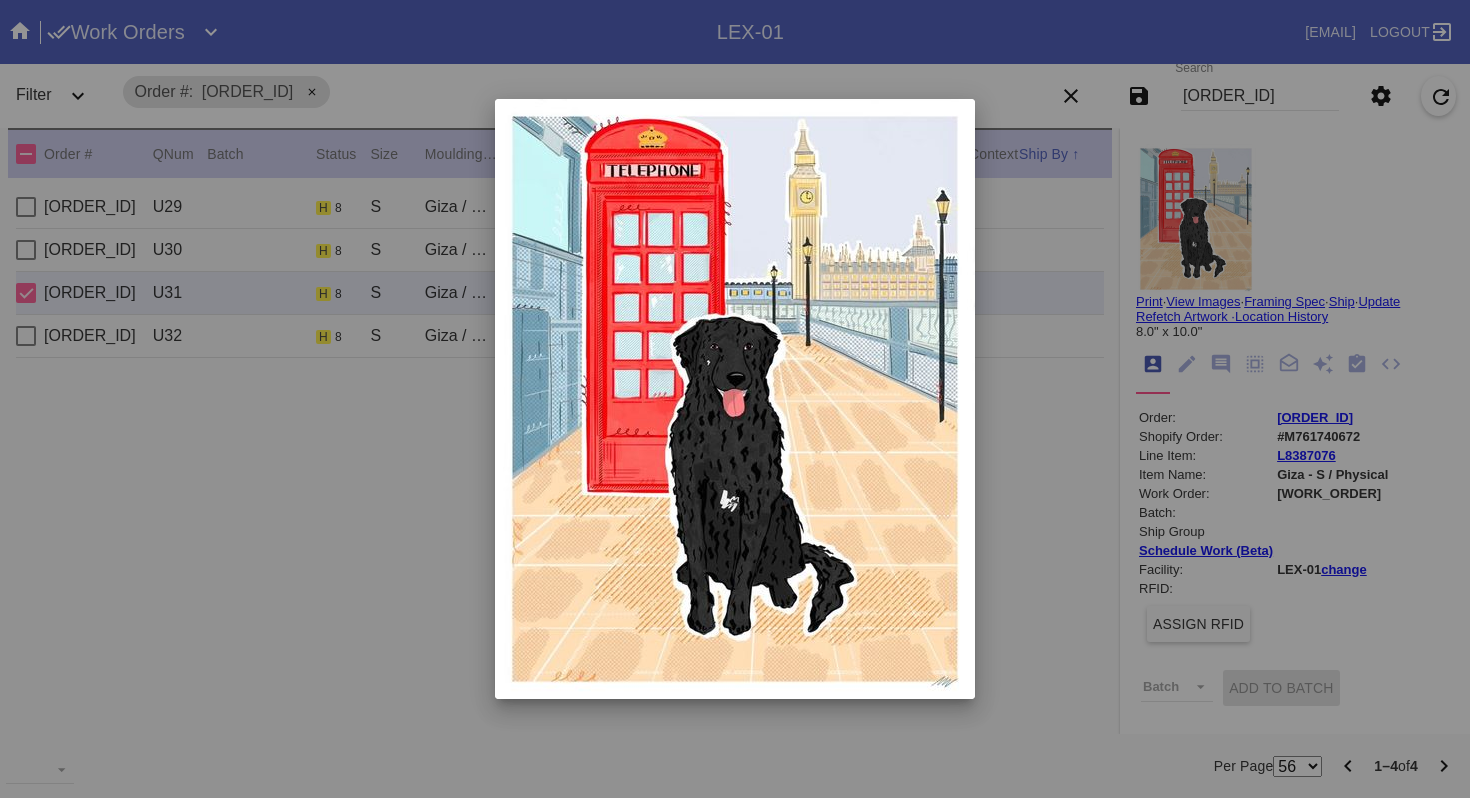 click at bounding box center [735, 399] 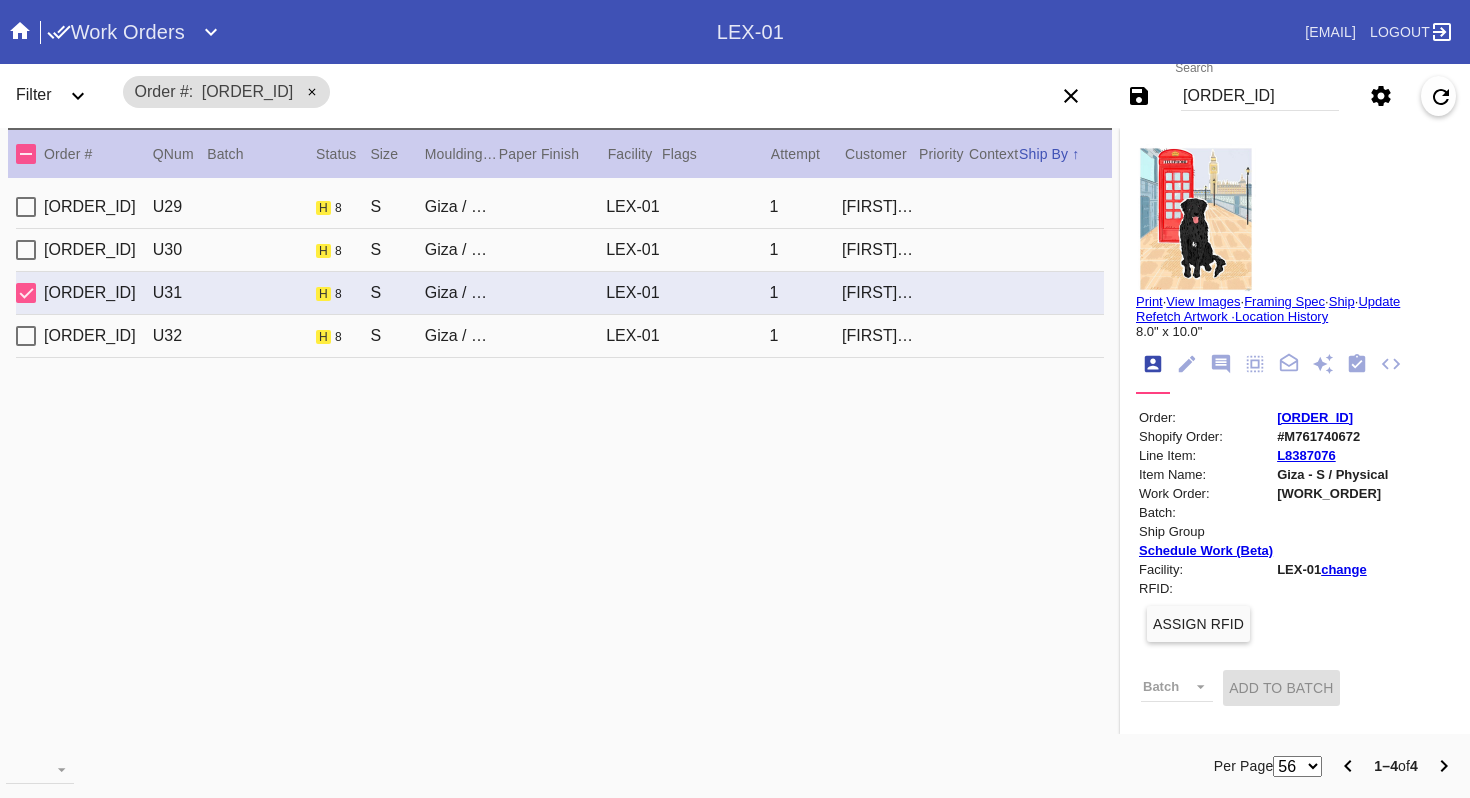 click on "Giza / Dove White" at bounding box center (461, 336) 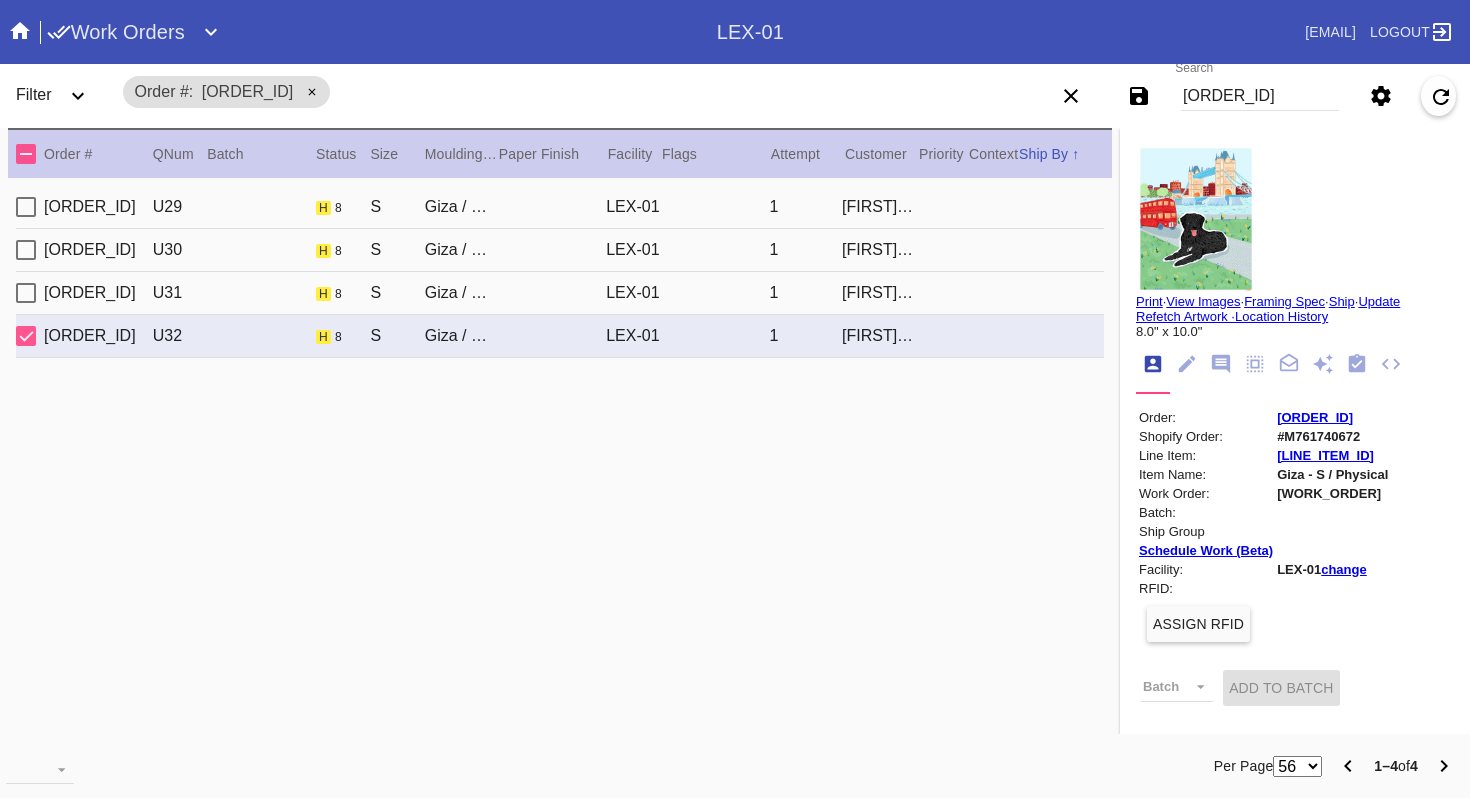 click at bounding box center (1196, 219) 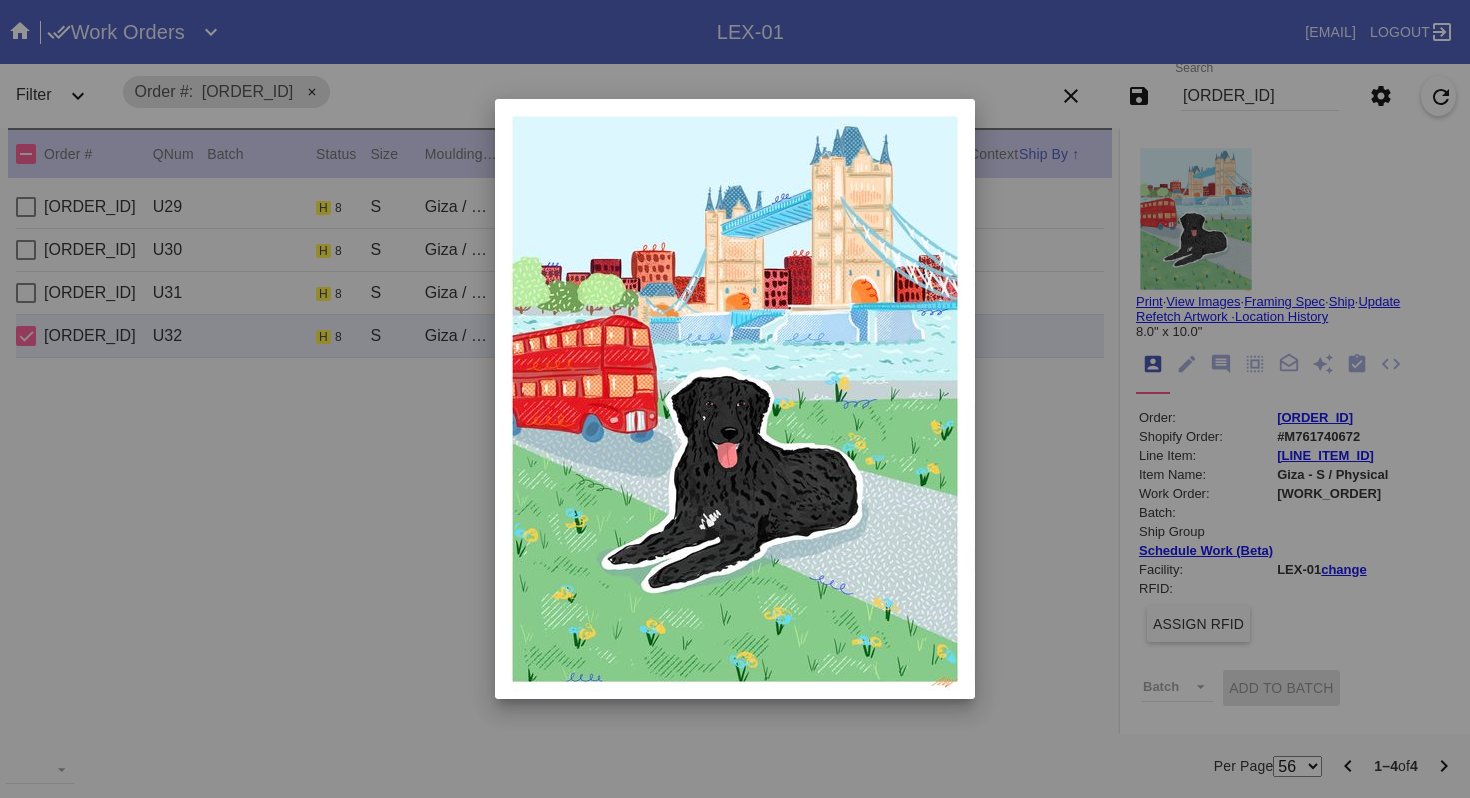 click at bounding box center (735, 399) 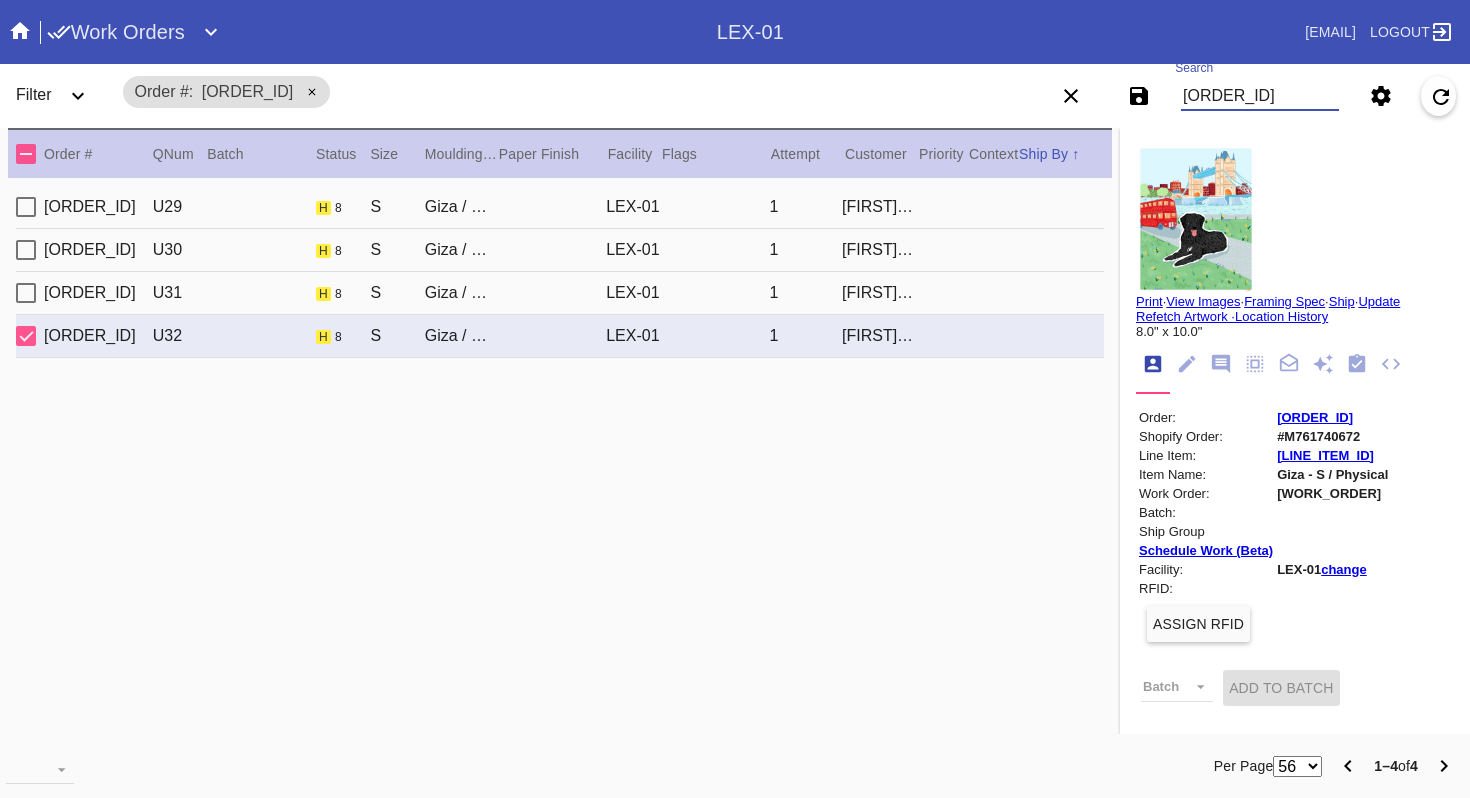 click on "[ORDER_ID]" at bounding box center [1260, 96] 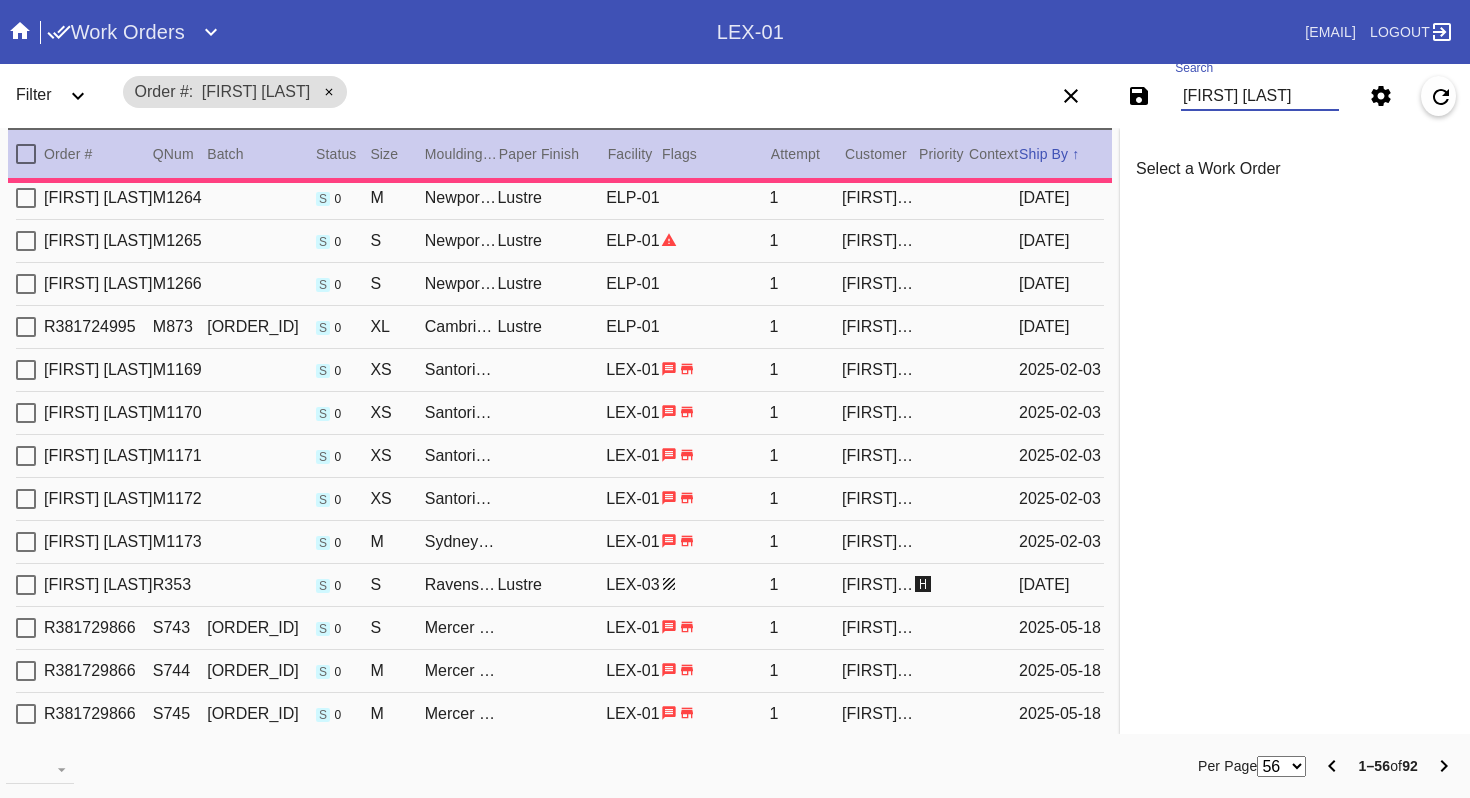 scroll, scrollTop: 1918, scrollLeft: 0, axis: vertical 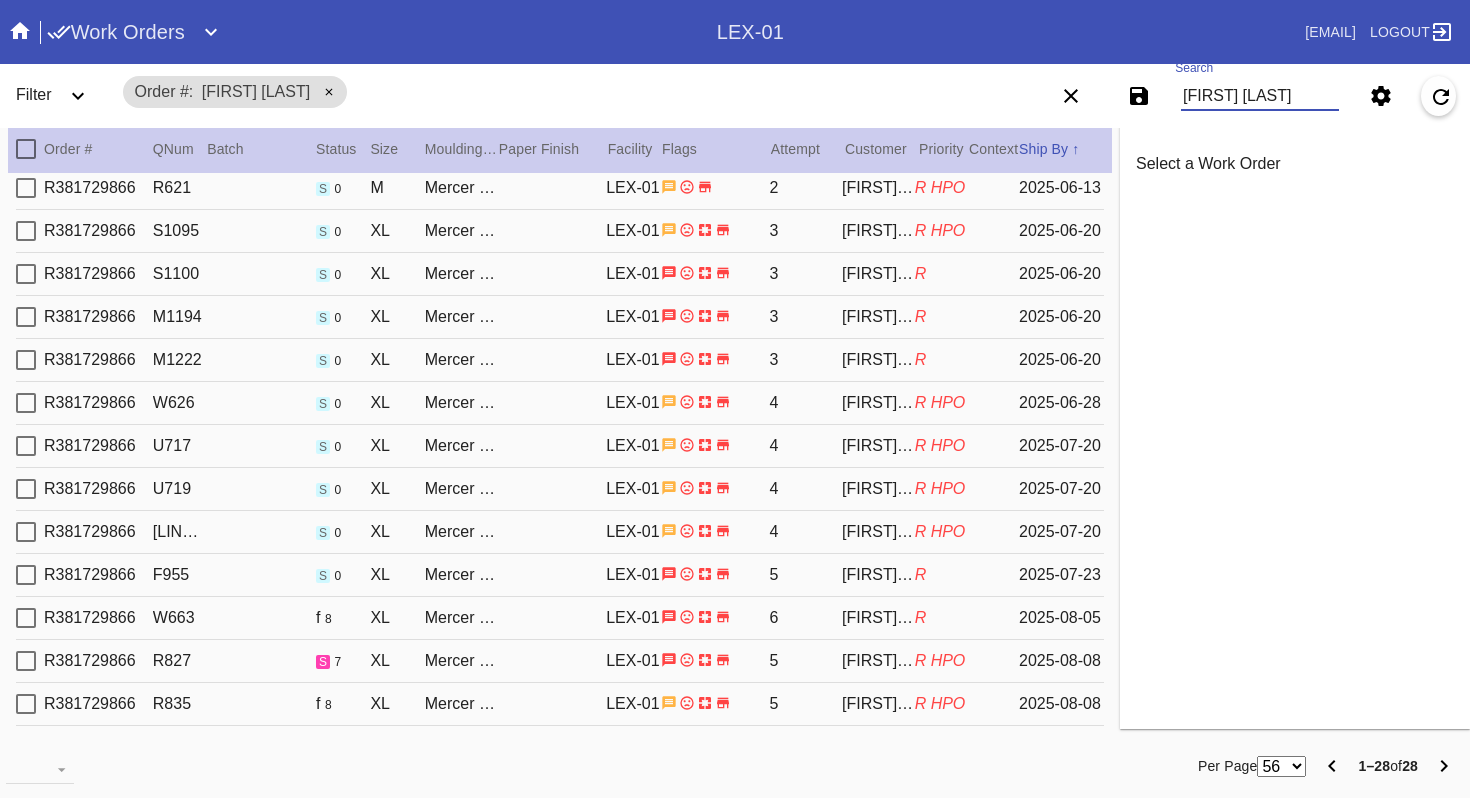 type on "[FIRST] [LAST]" 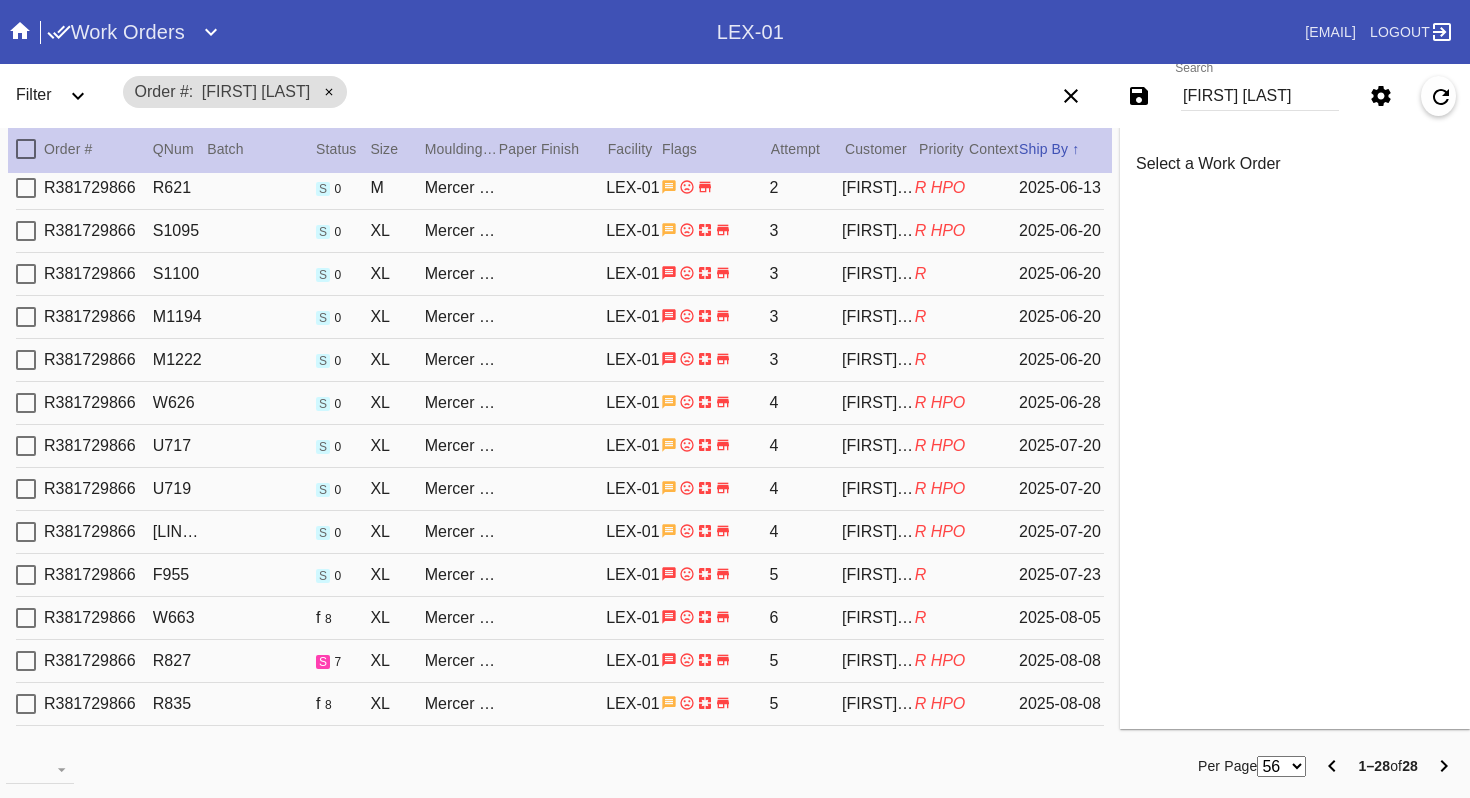 click on "[ORDER_ID] R827 s   7 XL Mercer Slim / White LEX-01 5 [FIRST] [LAST]
R
HPO
[DATE]" at bounding box center (560, 661) 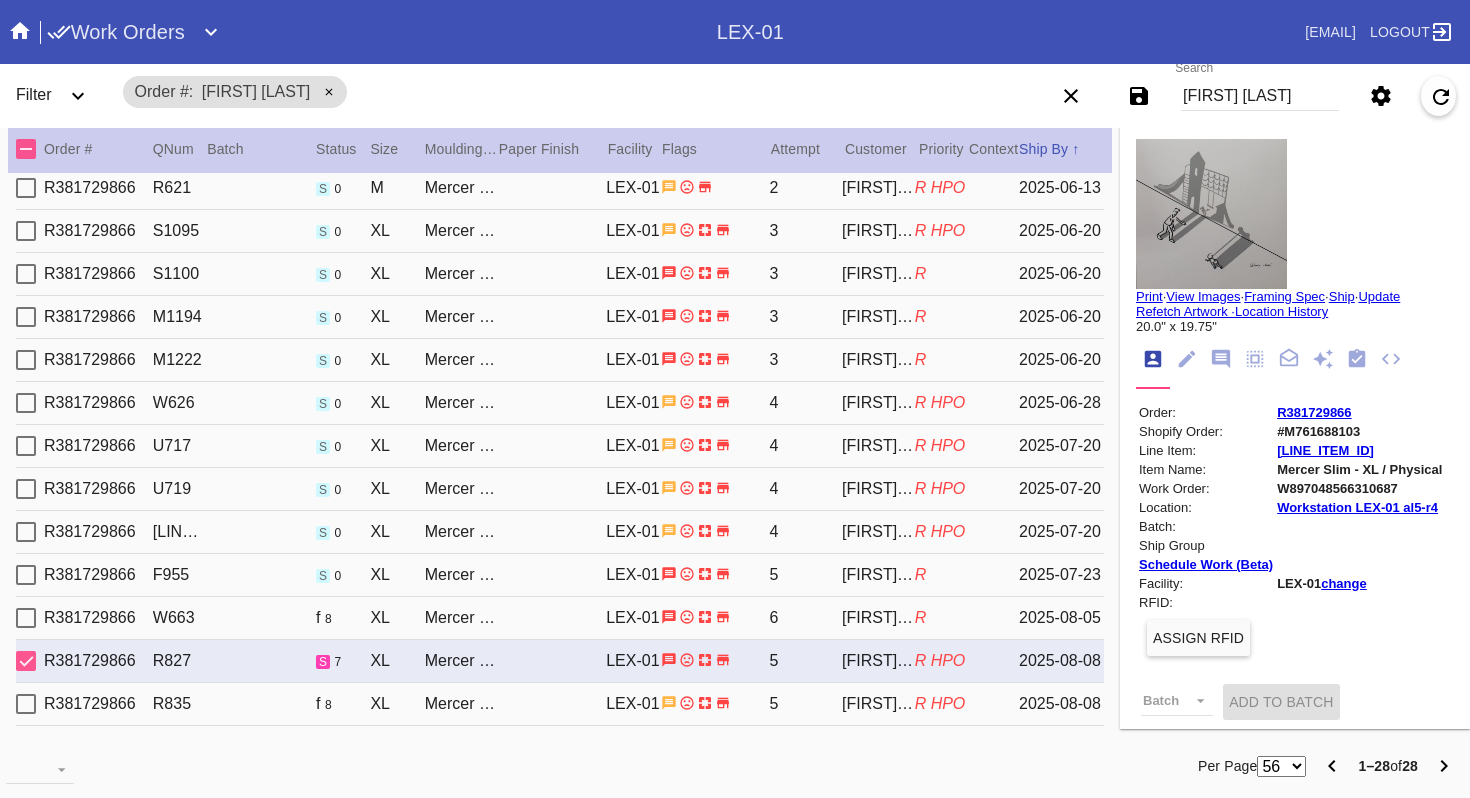 click on "[ORDER_ID] W663 f   8 XL Mercer Slim / White LEX-01 6 [FIRST] [LAST]
R
2025-08-05" at bounding box center (560, 618) 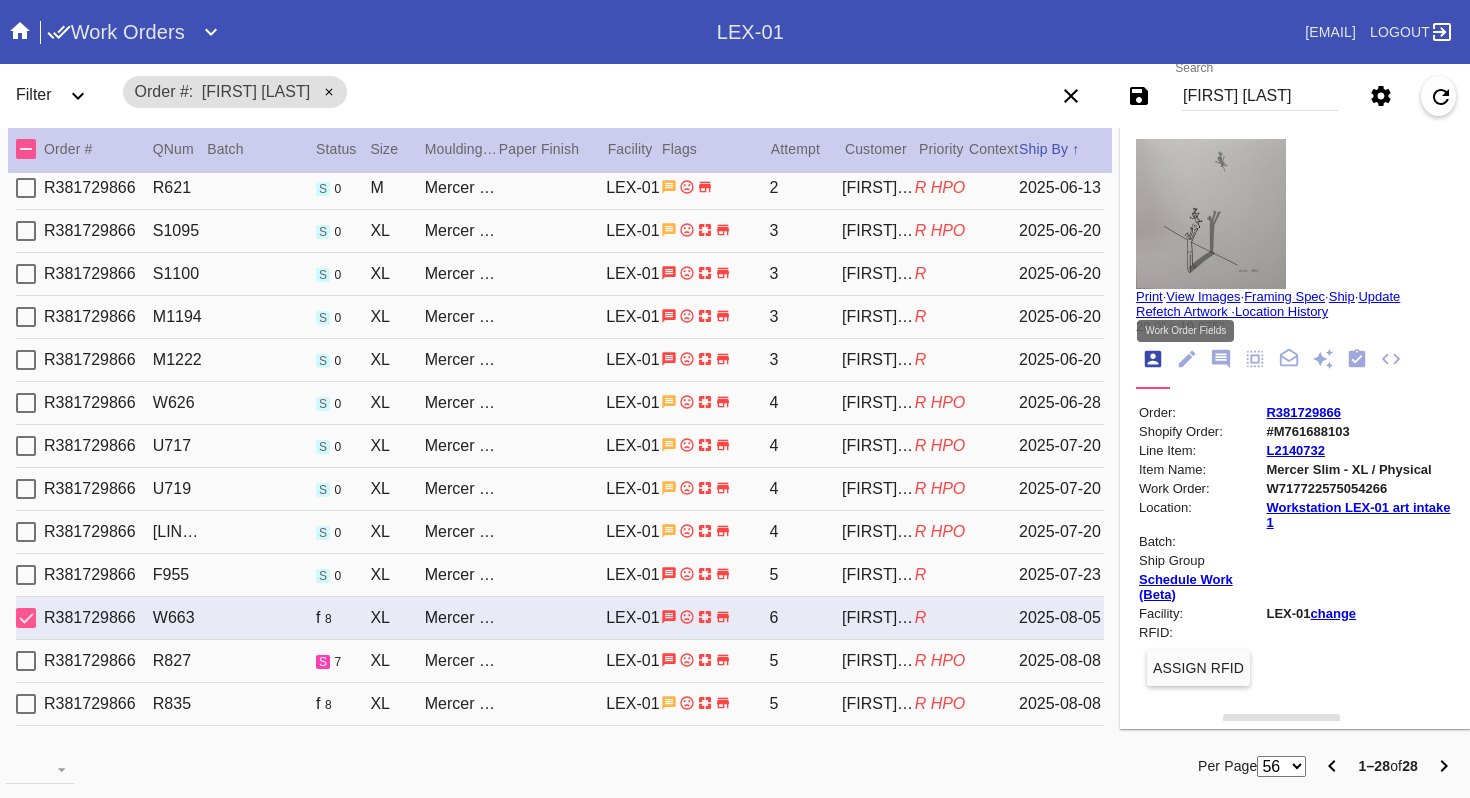 click 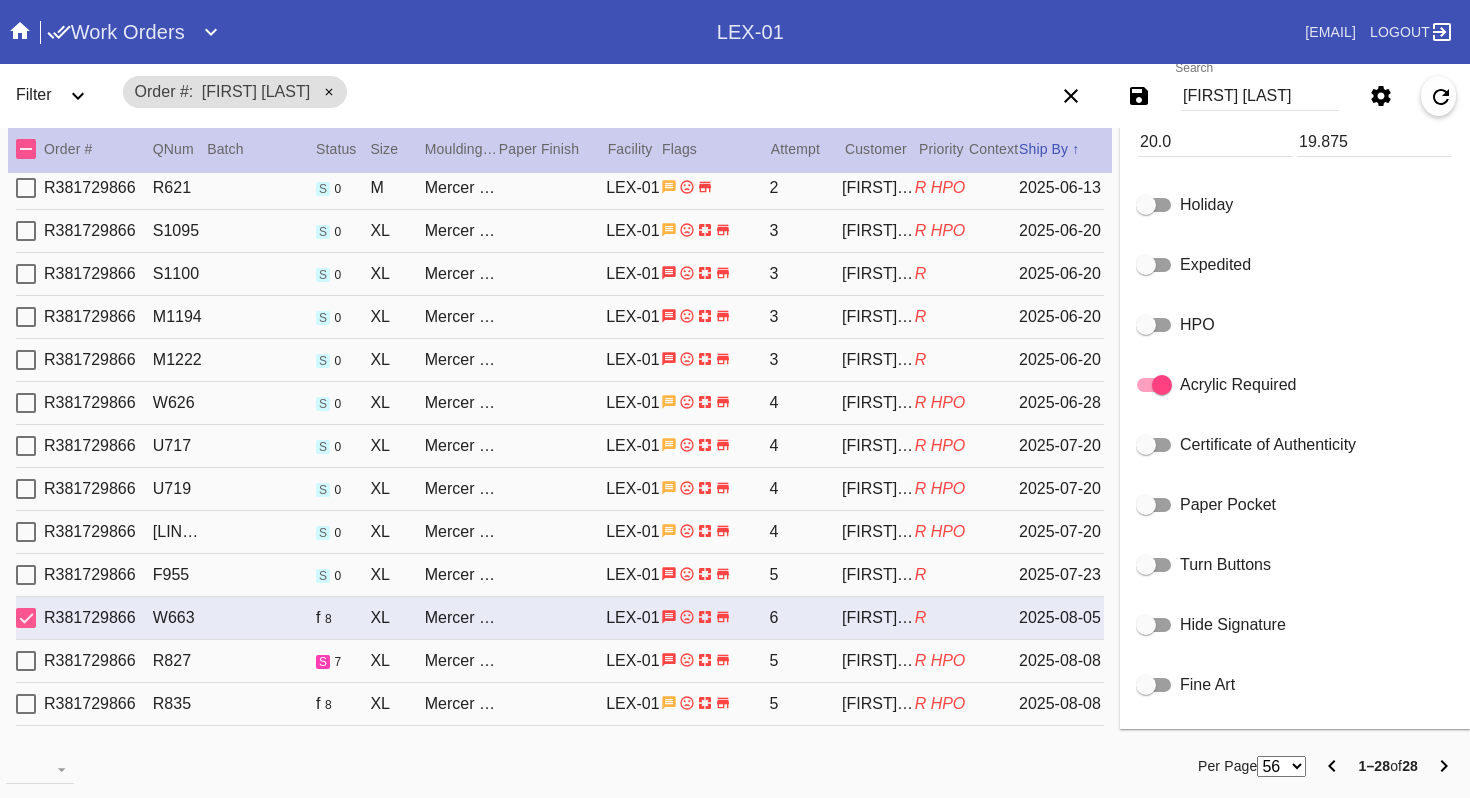 scroll, scrollTop: 969, scrollLeft: 0, axis: vertical 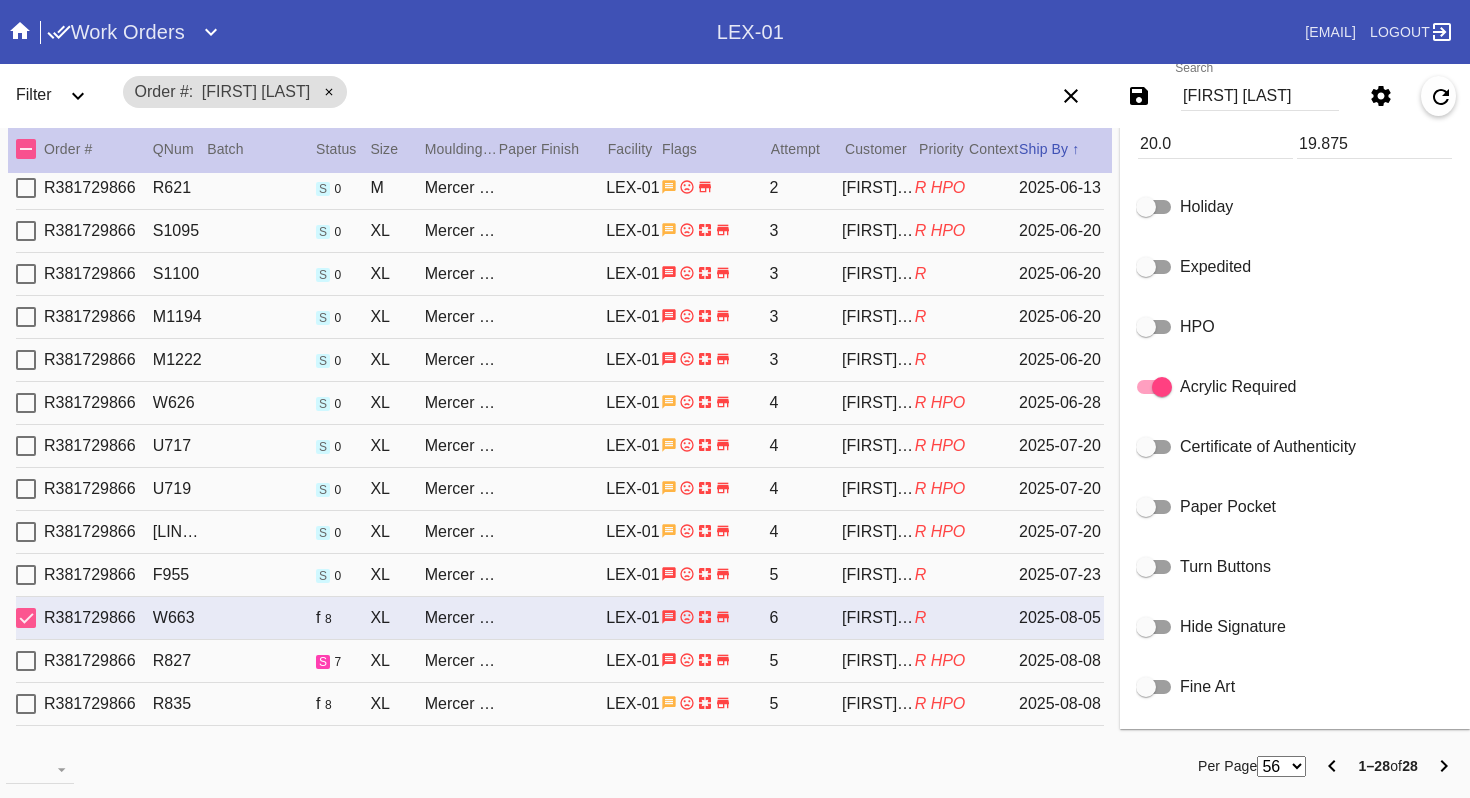 click 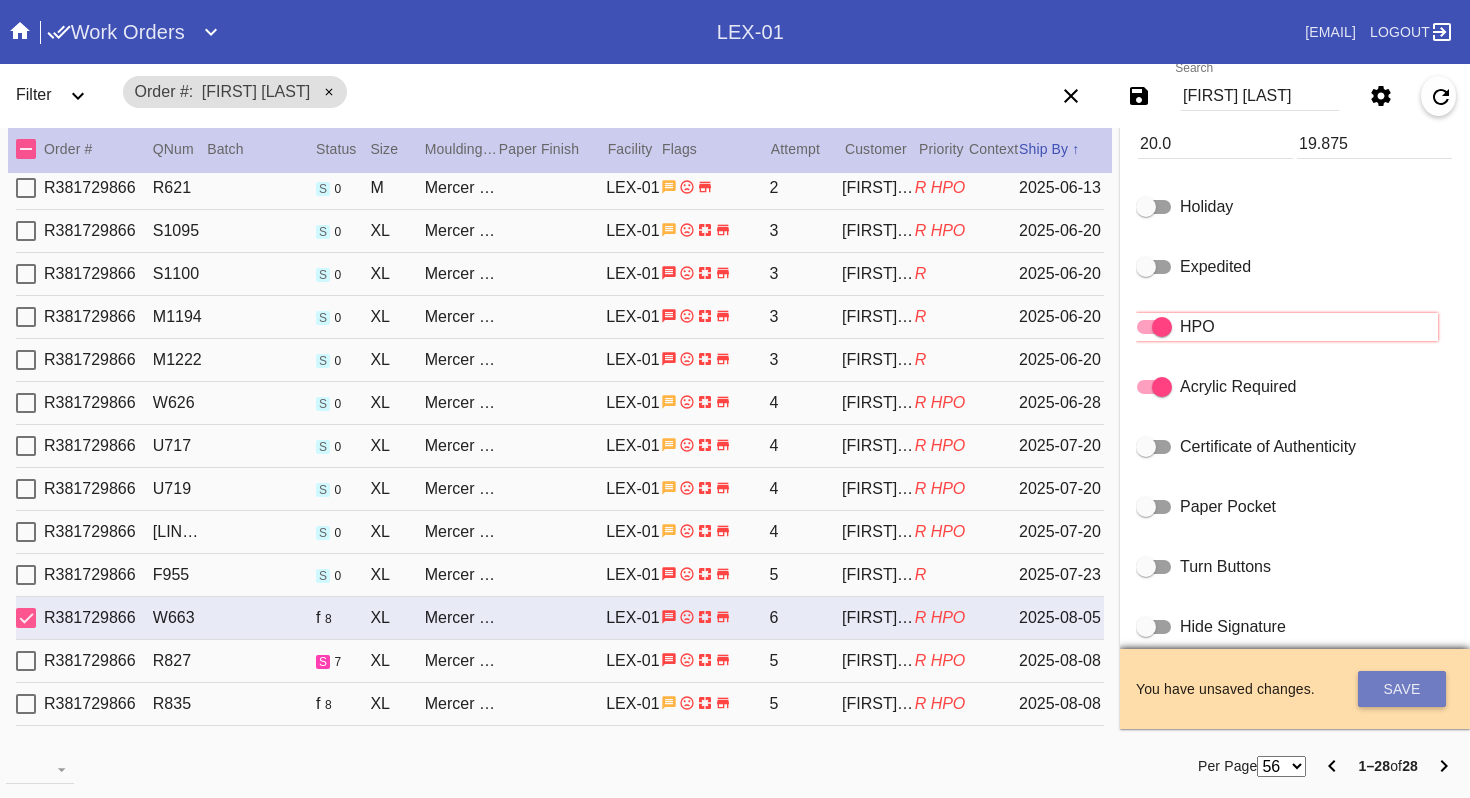 click on "Save" at bounding box center [1402, 689] 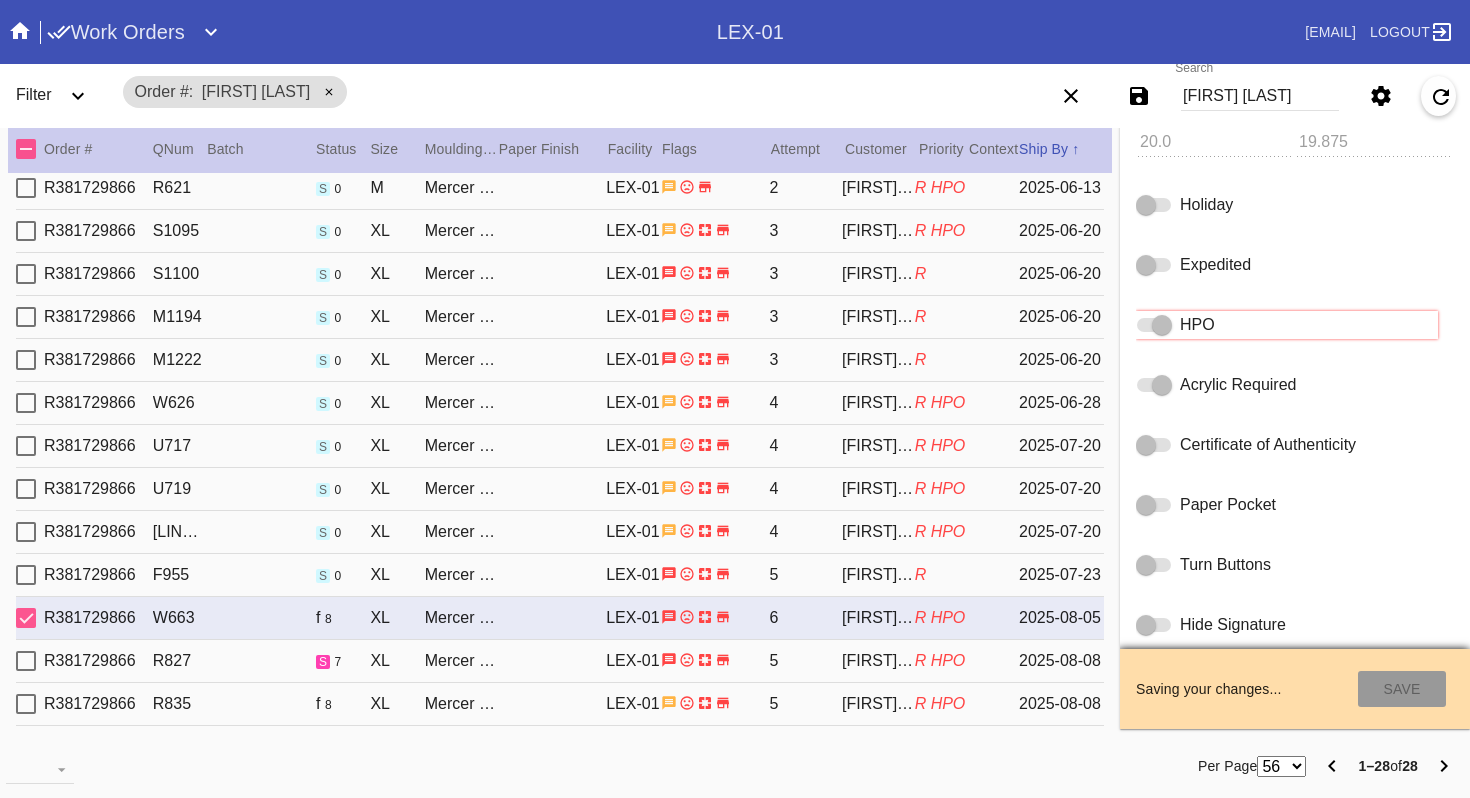 type on "7/22/2025" 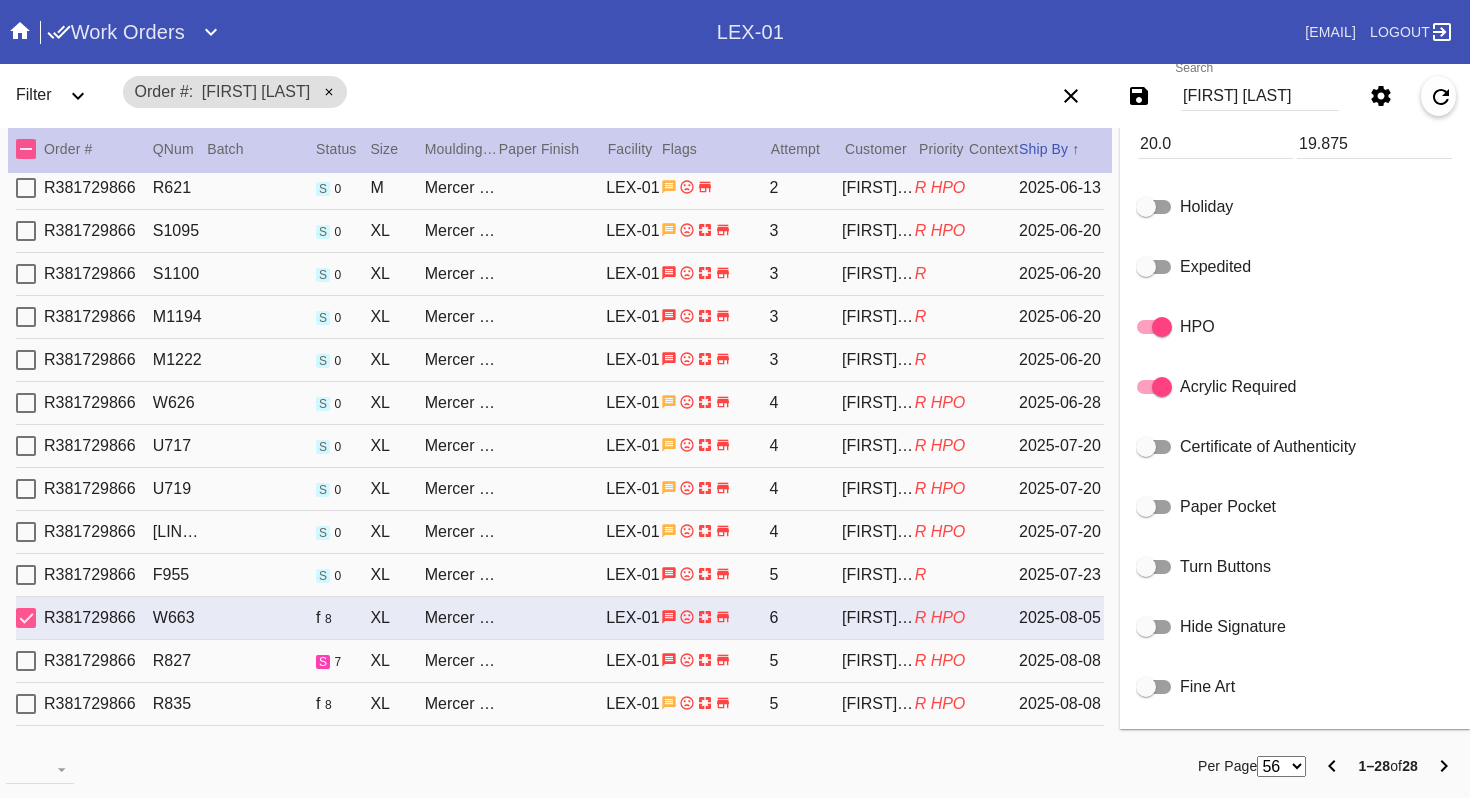 scroll, scrollTop: 0, scrollLeft: 0, axis: both 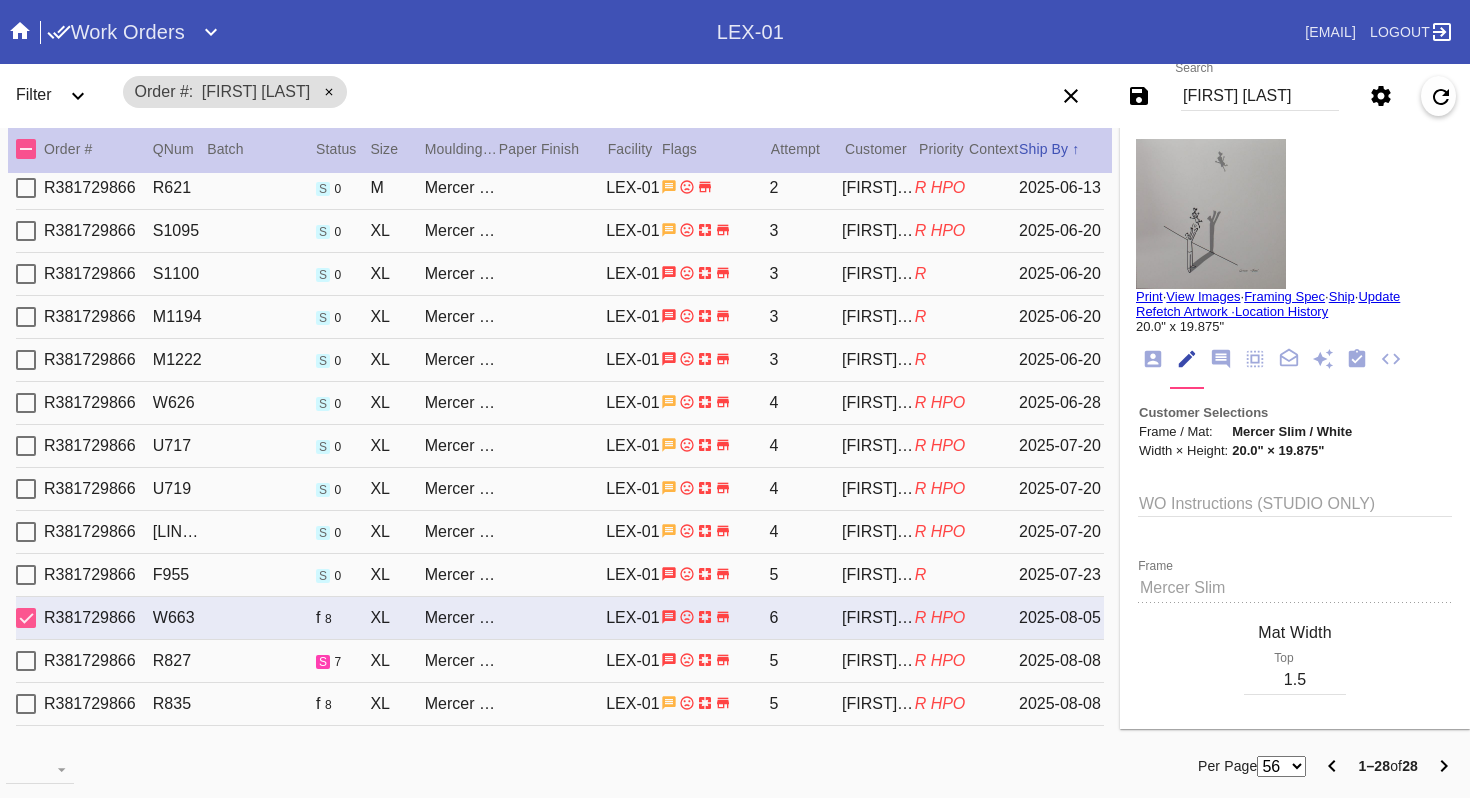 click on "[FIRST] [LAST]" at bounding box center [1260, 96] 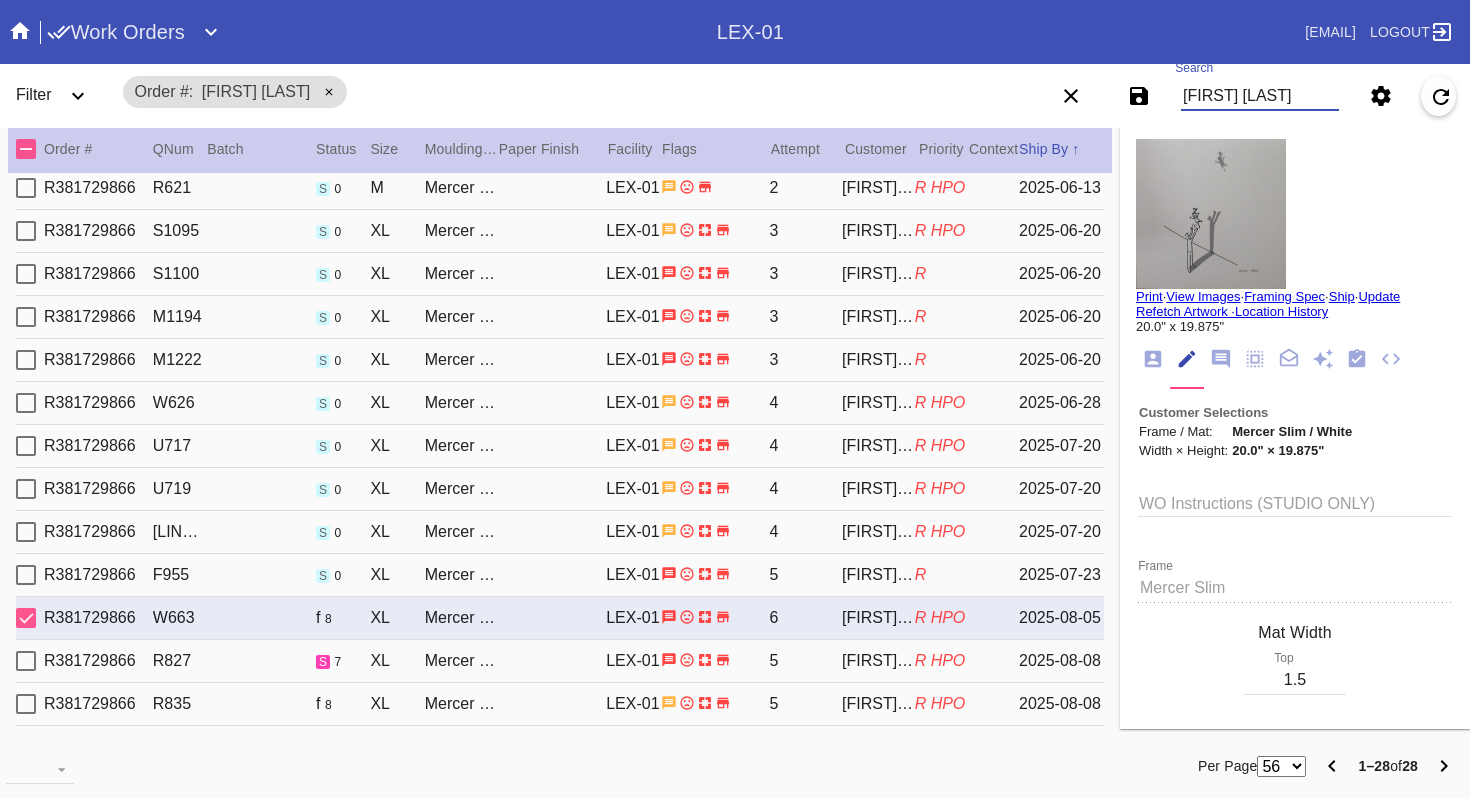 click on "[FIRST] [LAST]" at bounding box center [1260, 96] 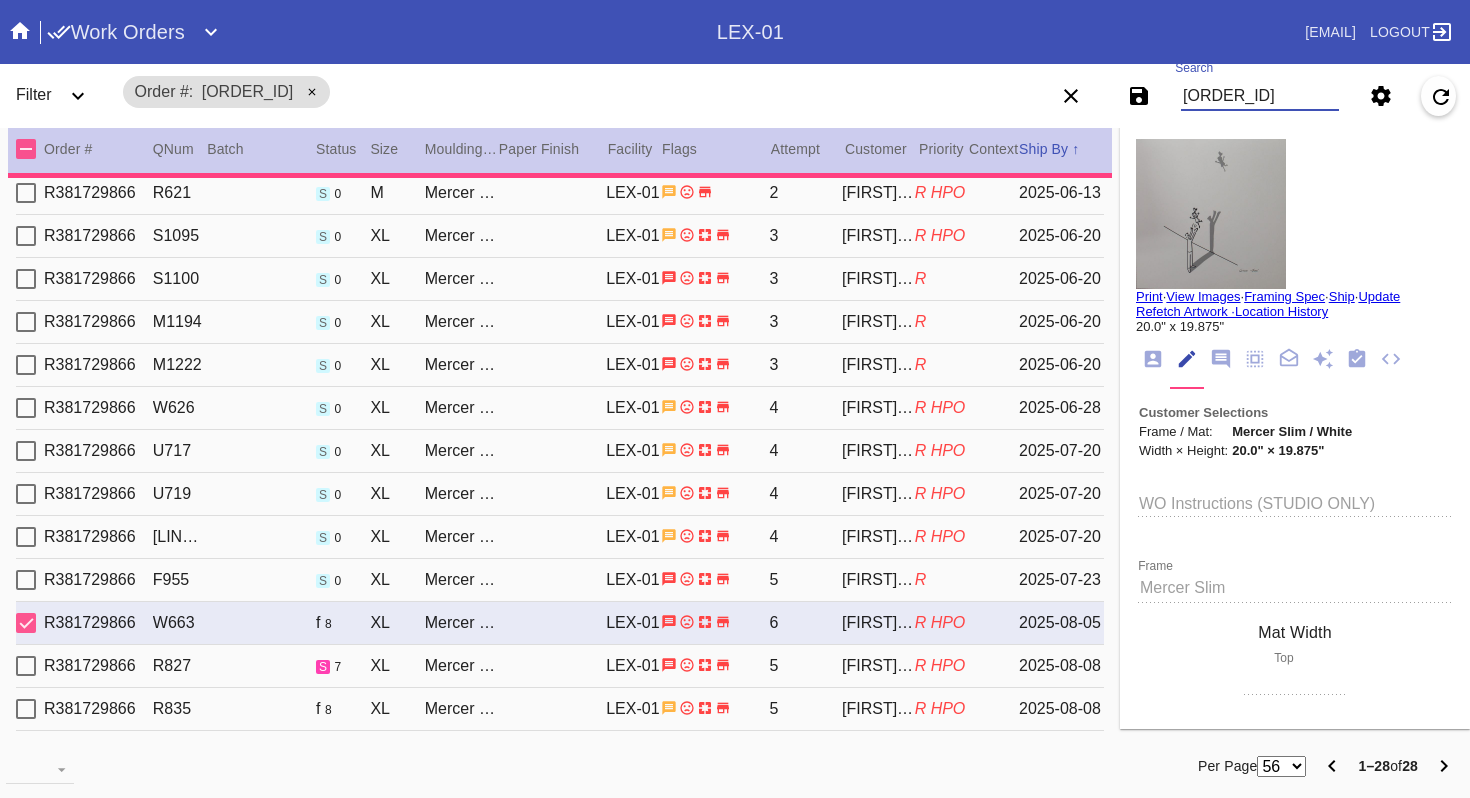 scroll, scrollTop: 0, scrollLeft: 0, axis: both 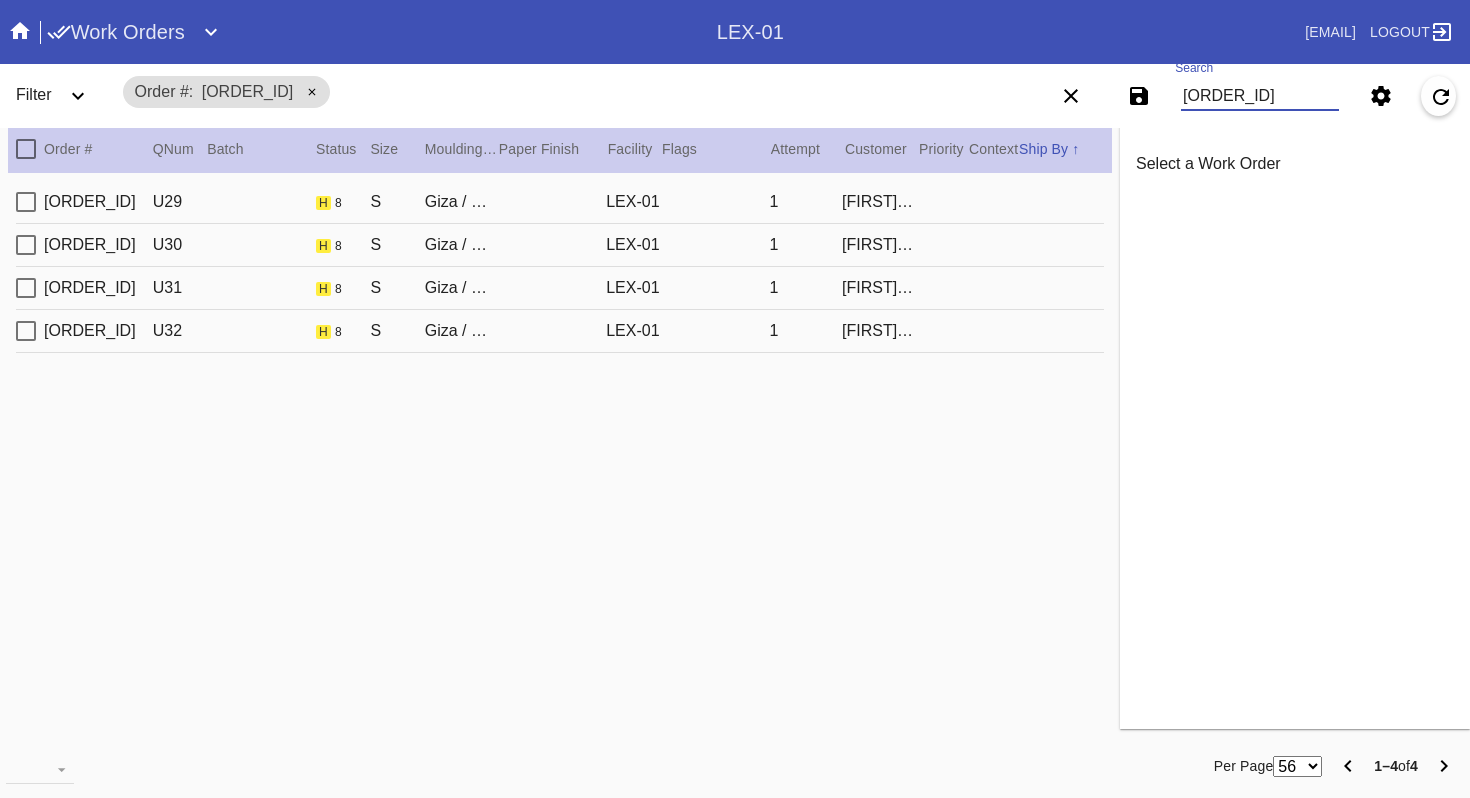 type on "[ORDER_ID]" 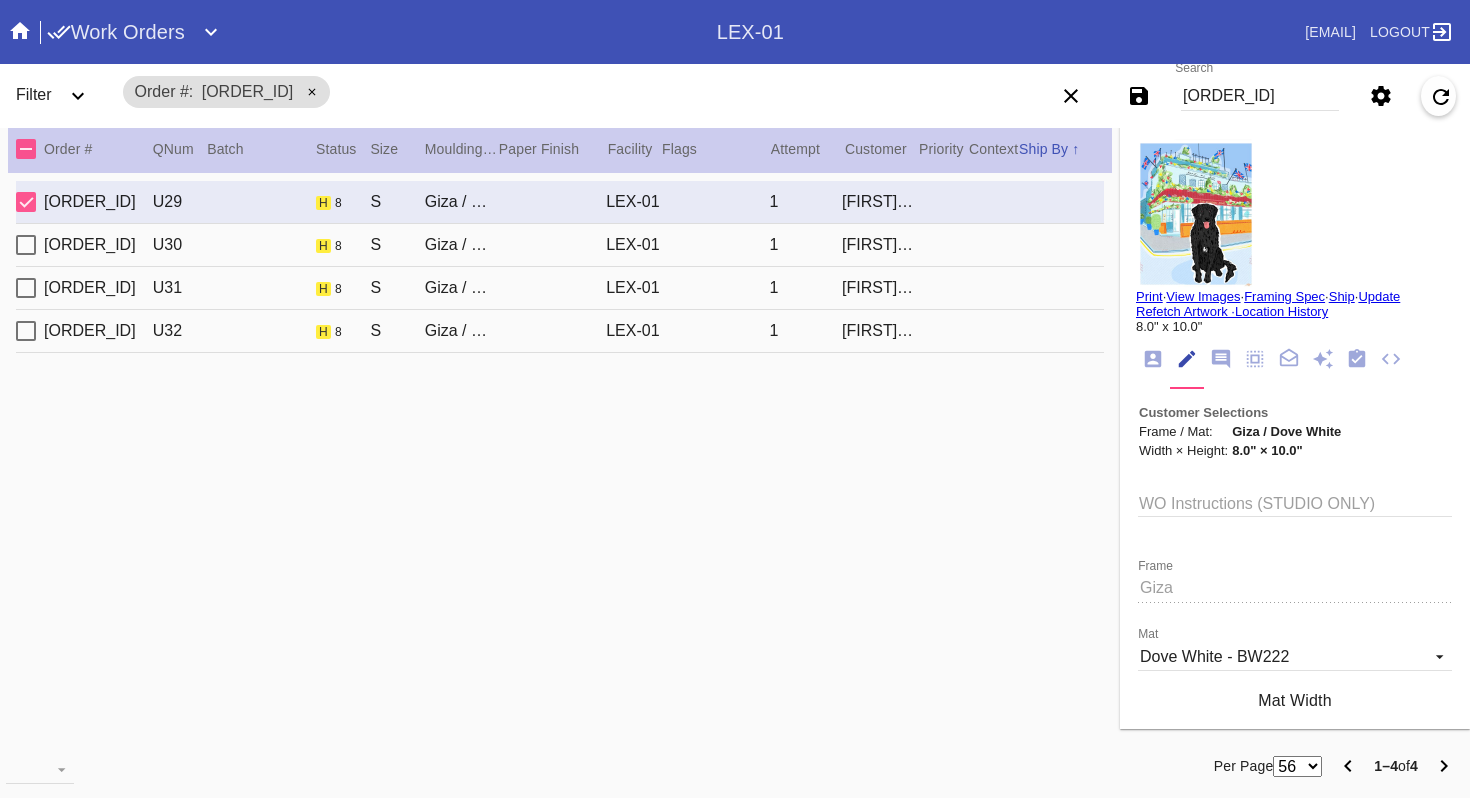 click at bounding box center [1196, 214] 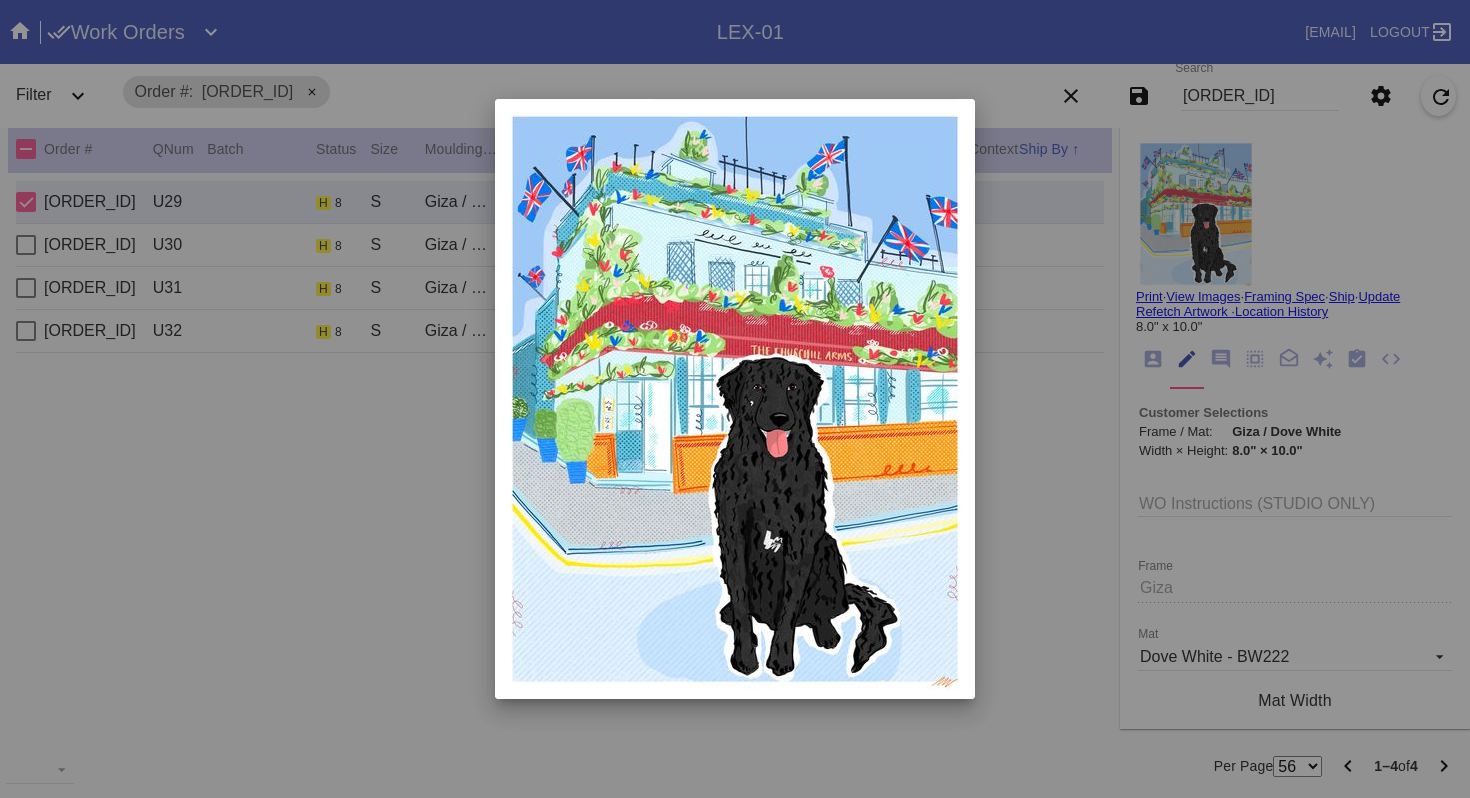 click at bounding box center (735, 399) 